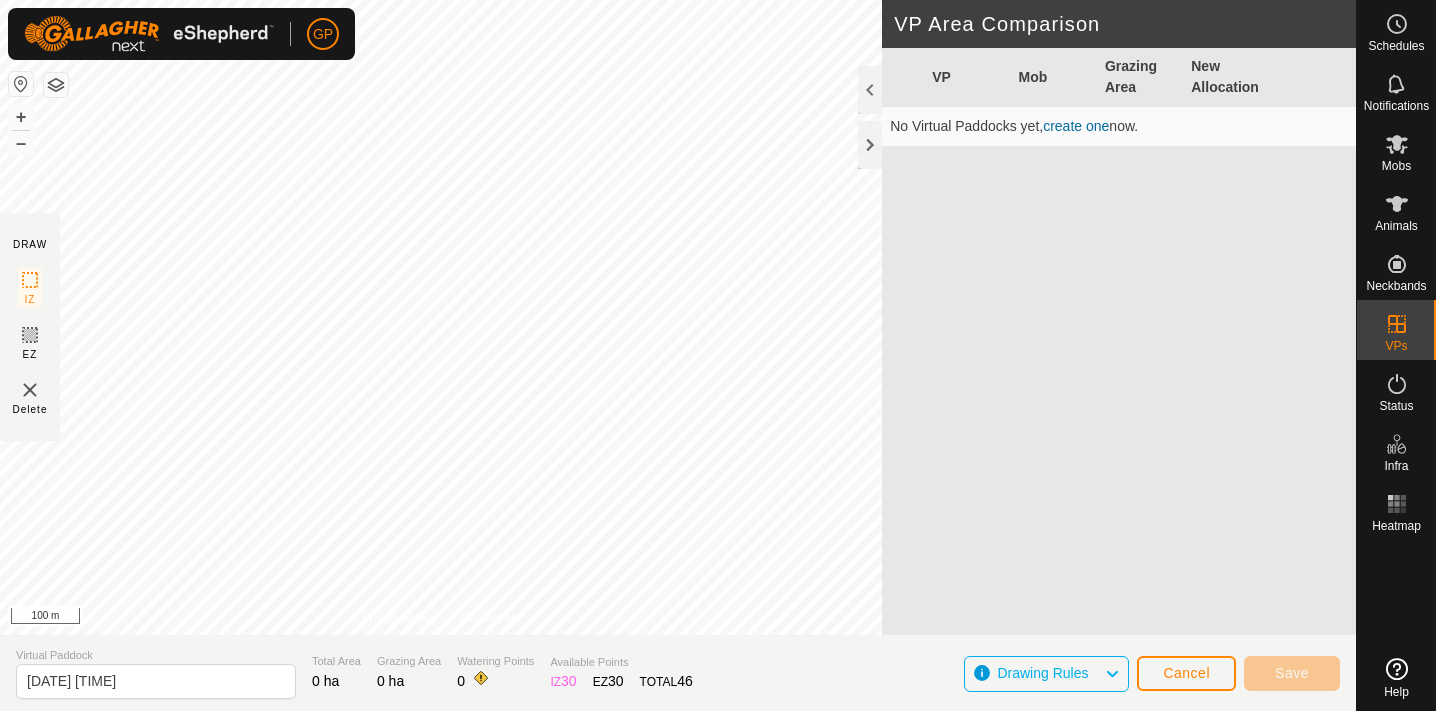 scroll, scrollTop: 0, scrollLeft: 0, axis: both 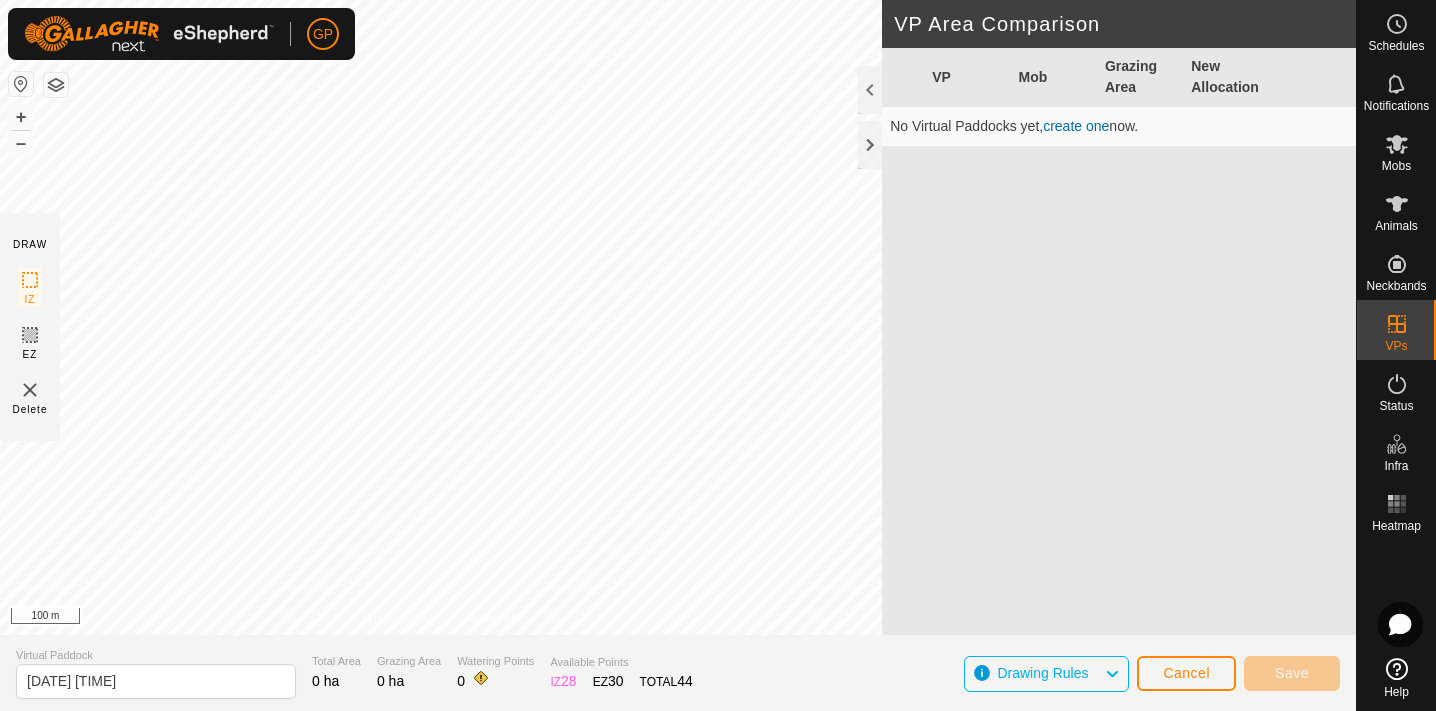 click on "Cancel" 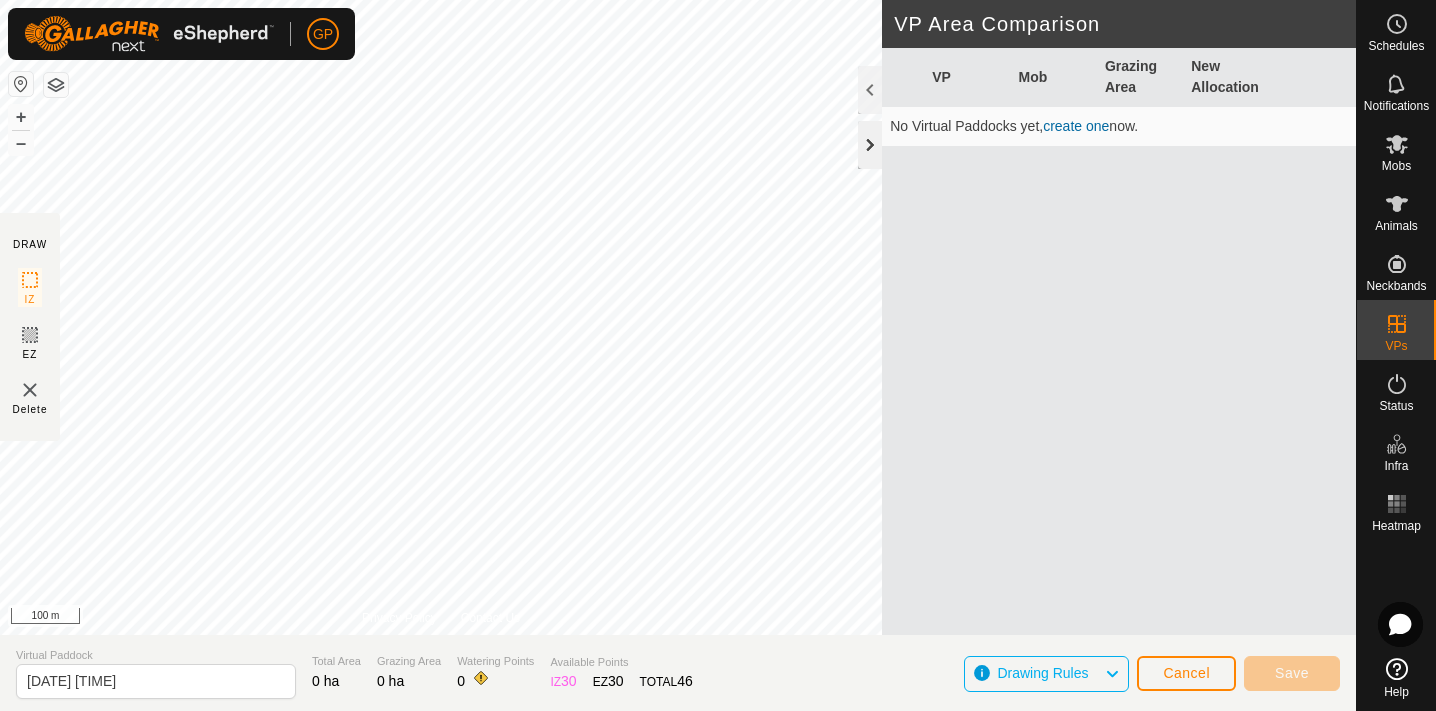 click 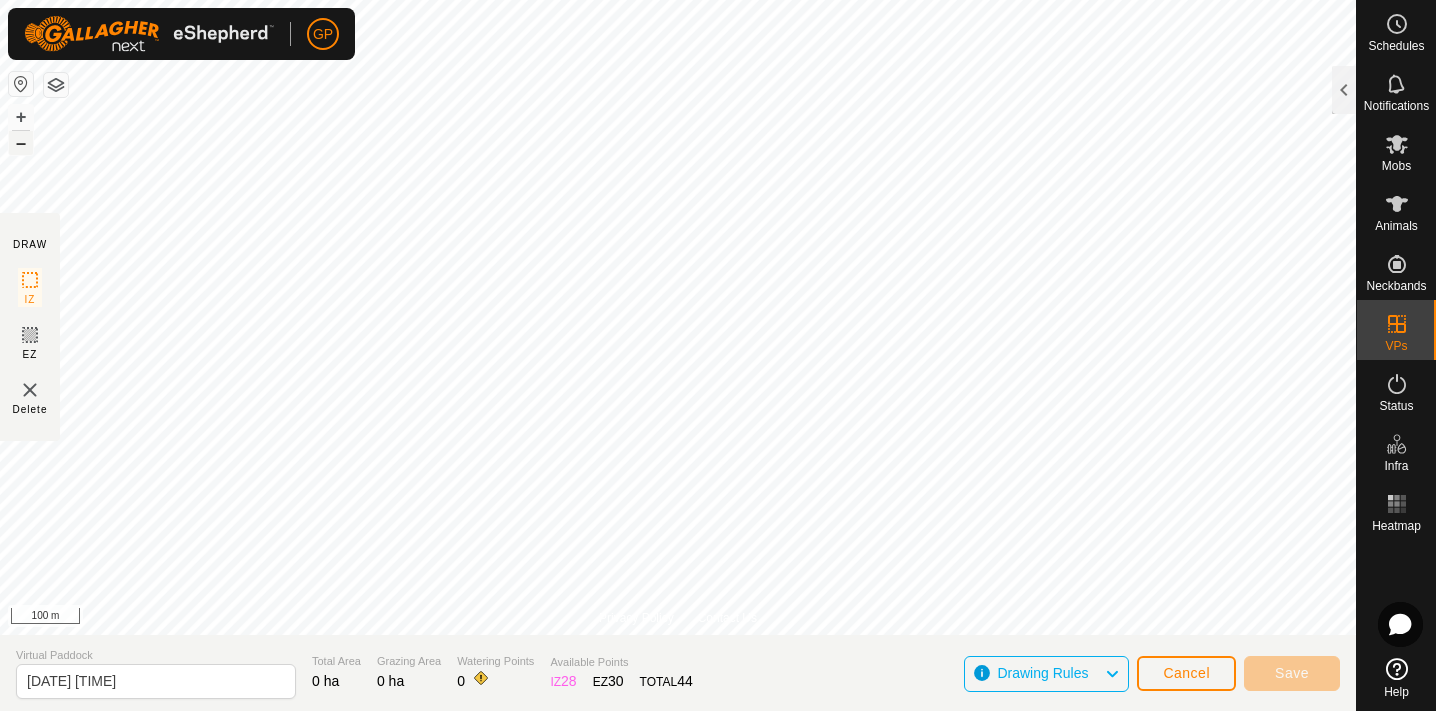 click on "–" at bounding box center (21, 143) 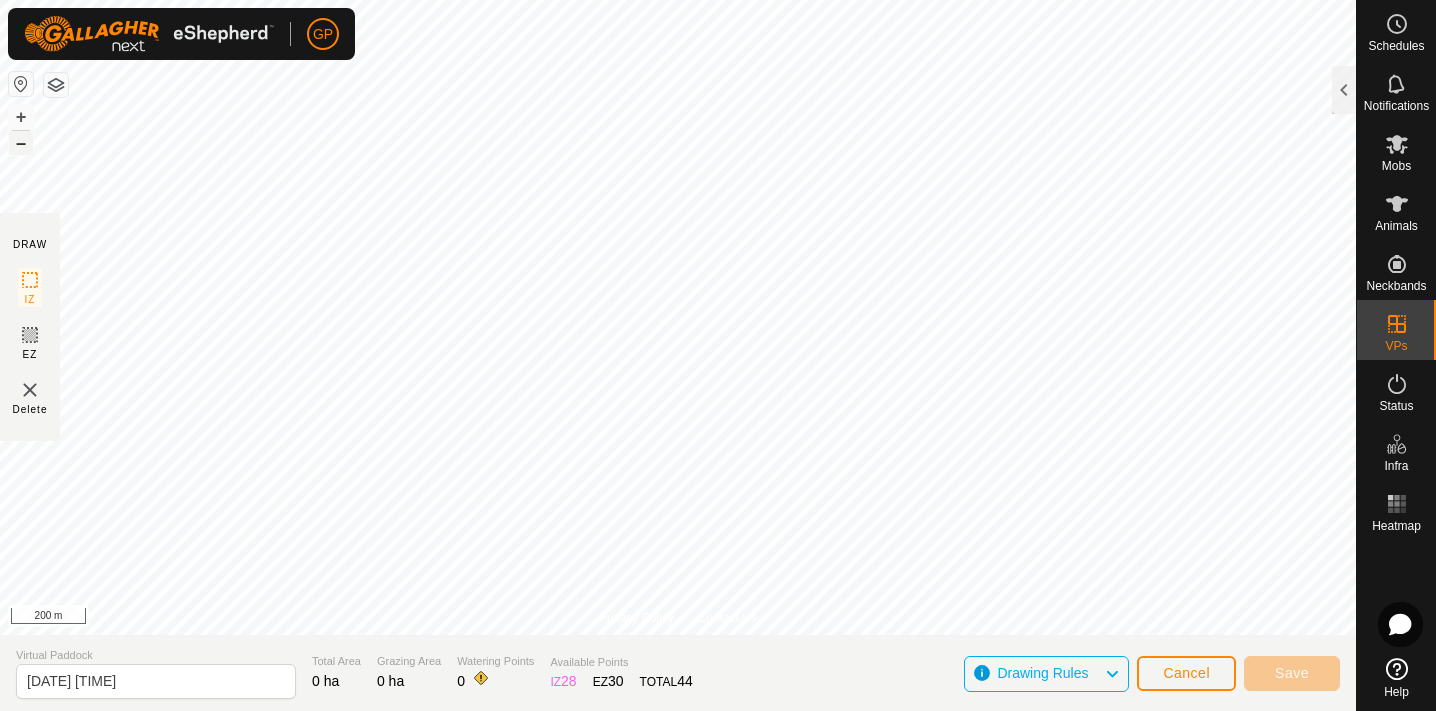 click on "–" at bounding box center [21, 143] 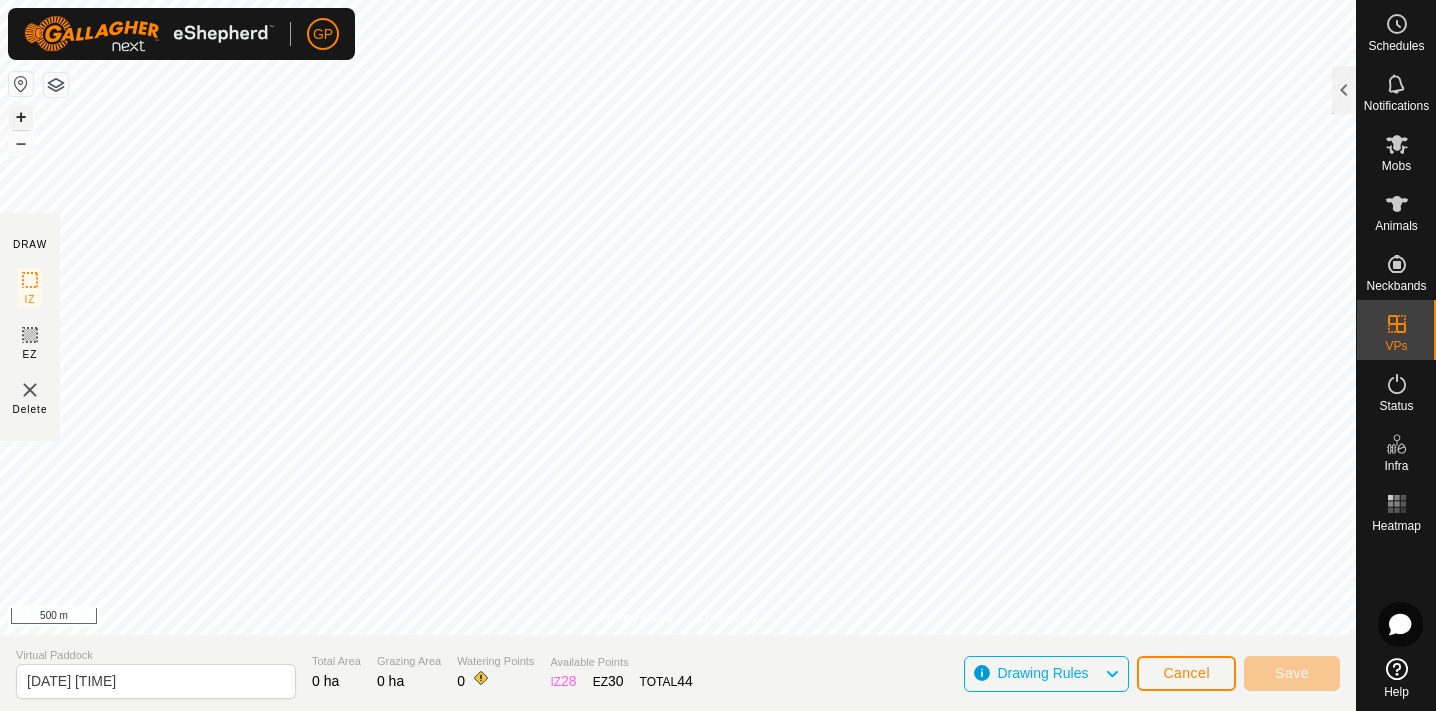 click on "+" at bounding box center (21, 117) 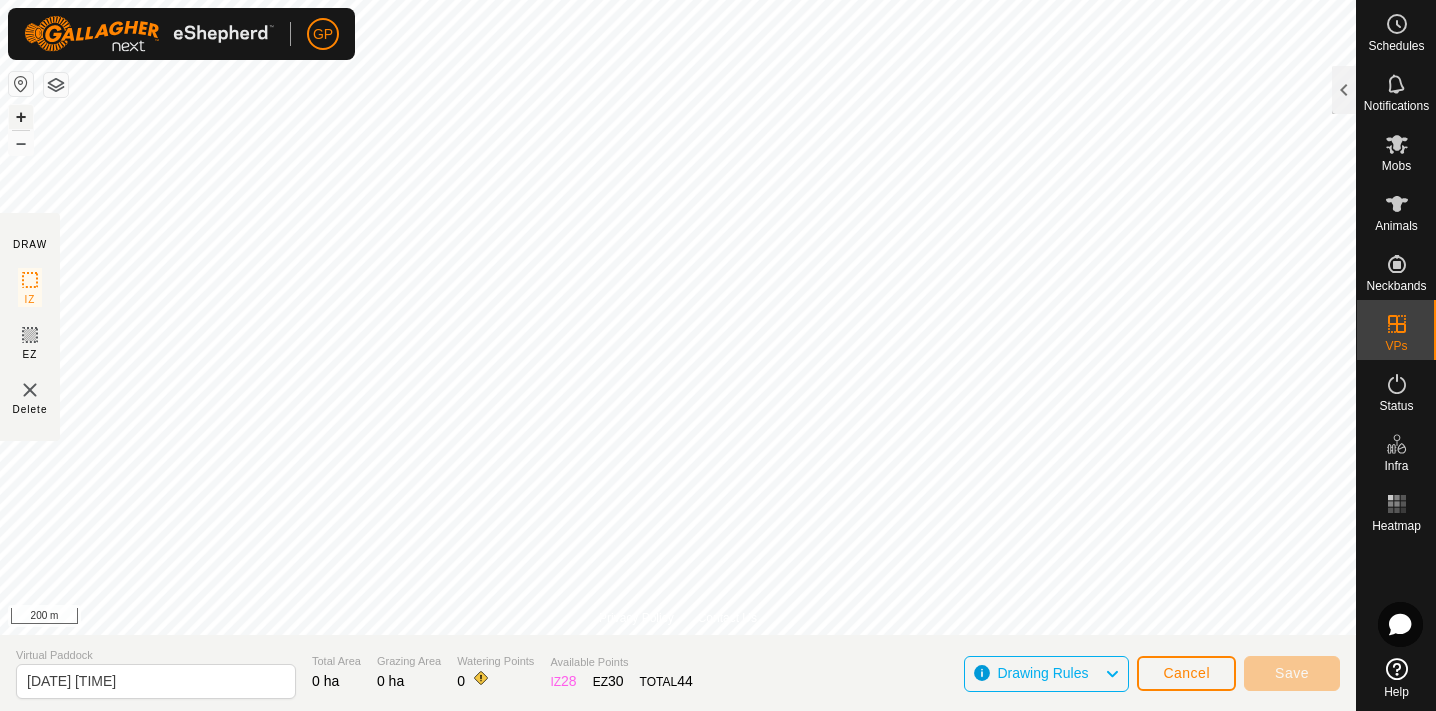click on "+" at bounding box center [21, 117] 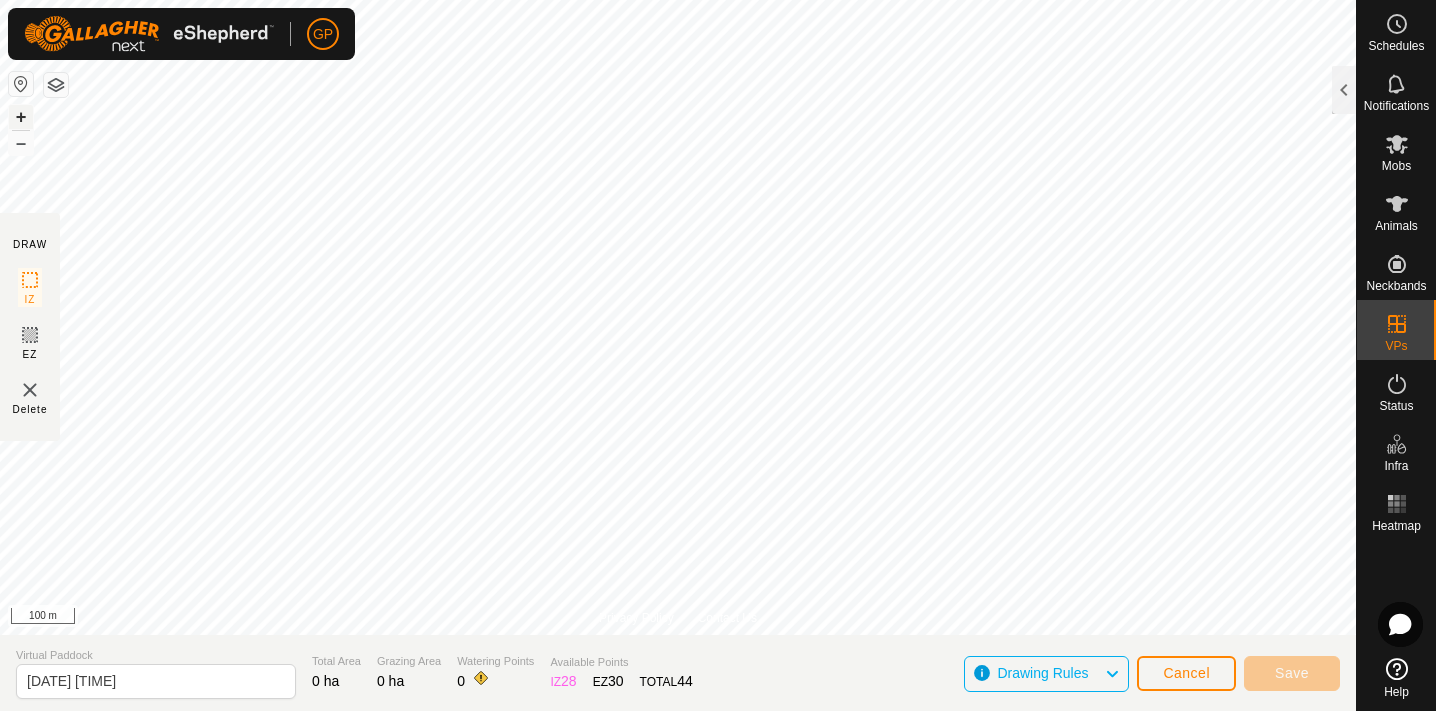 click on "+" at bounding box center (21, 117) 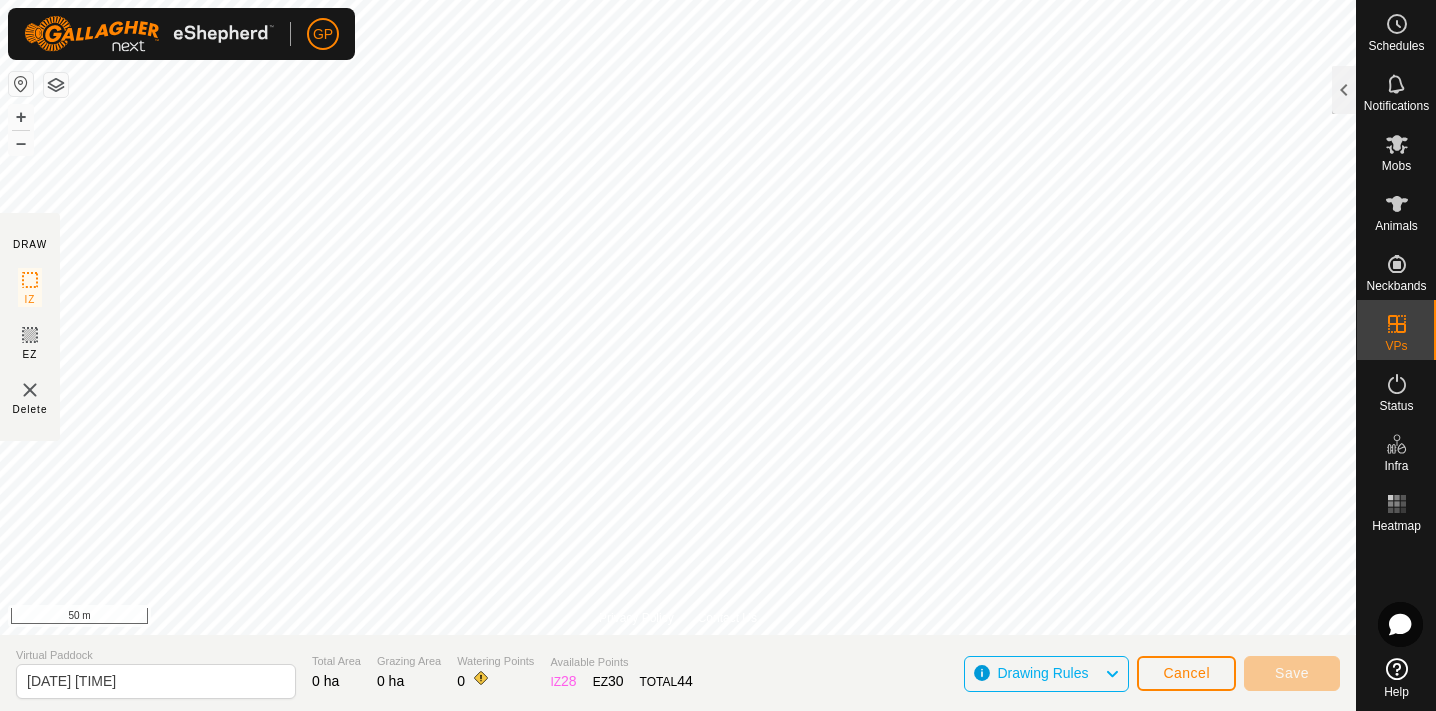 click on "GP Schedules Notifications Mobs Animals Neckbands VPs Status Infra Heatmap Help DRAW IZ EZ Delete Privacy Policy Contact Us + – ⇧ i 50 m VP Area Comparison     VP   Mob   Grazing Area   New Allocation   No Virtual Paddocks yet,  create one  now.  Virtual Paddock [DATE] [TIME] Total Area 0 ha Grazing Area 0 ha Watering Points 0 Available Points  IZ   28  EZ  30  TOTAL   44 Drawing Rules Cancel Save" at bounding box center (718, 355) 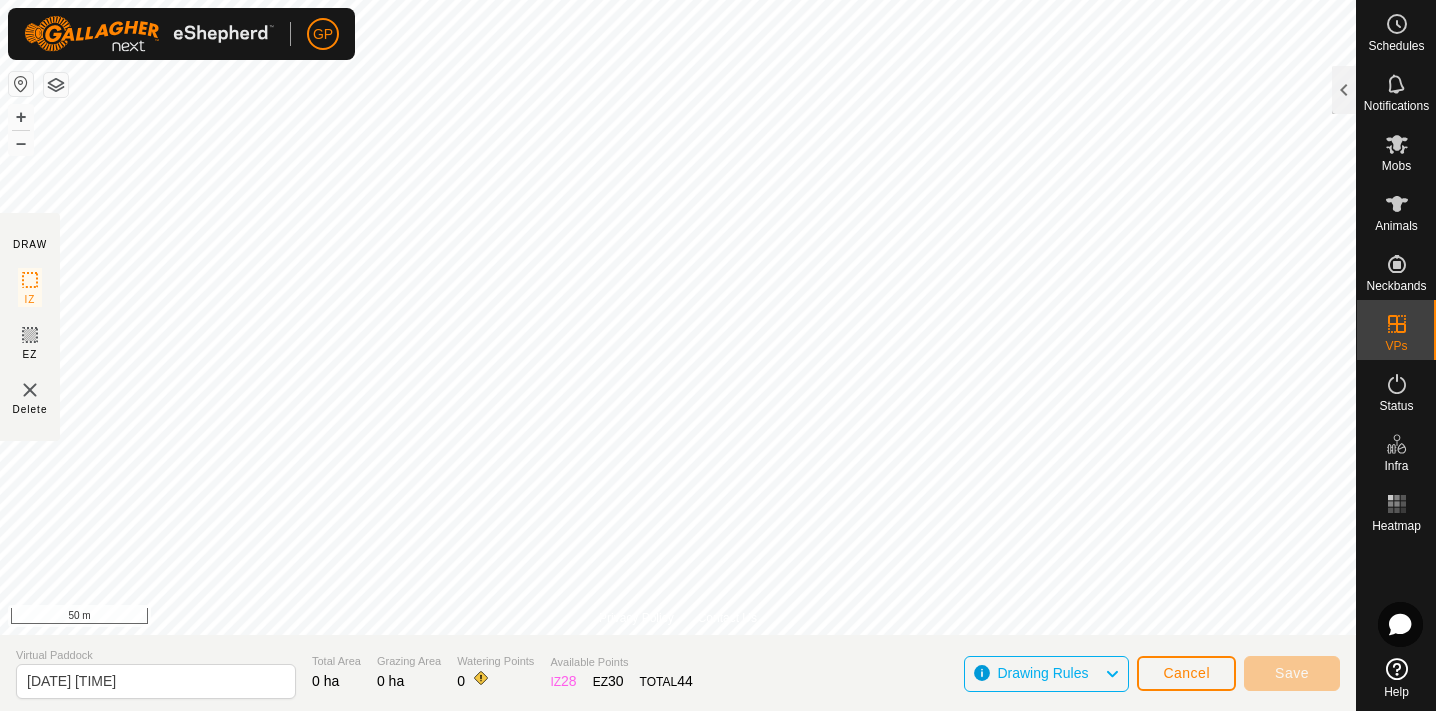 click on "Cancel" 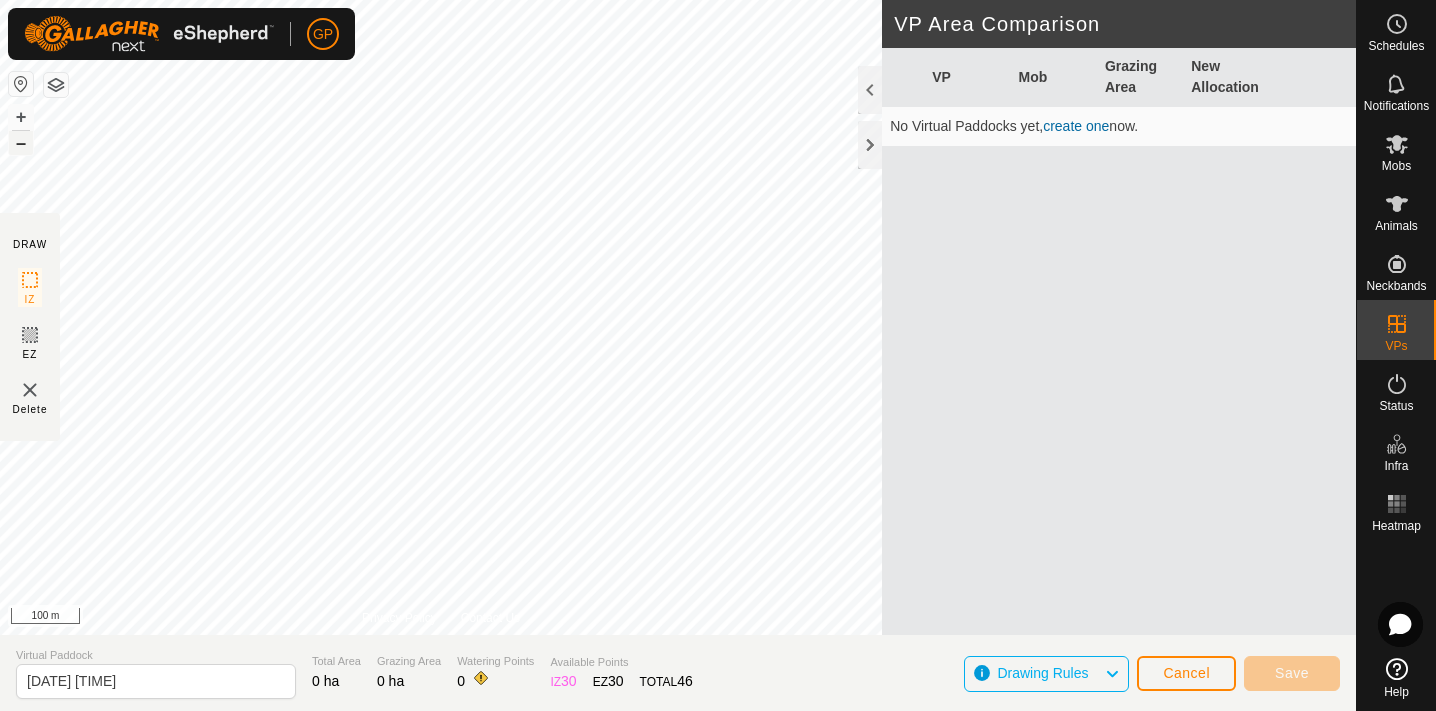 click on "–" at bounding box center [21, 143] 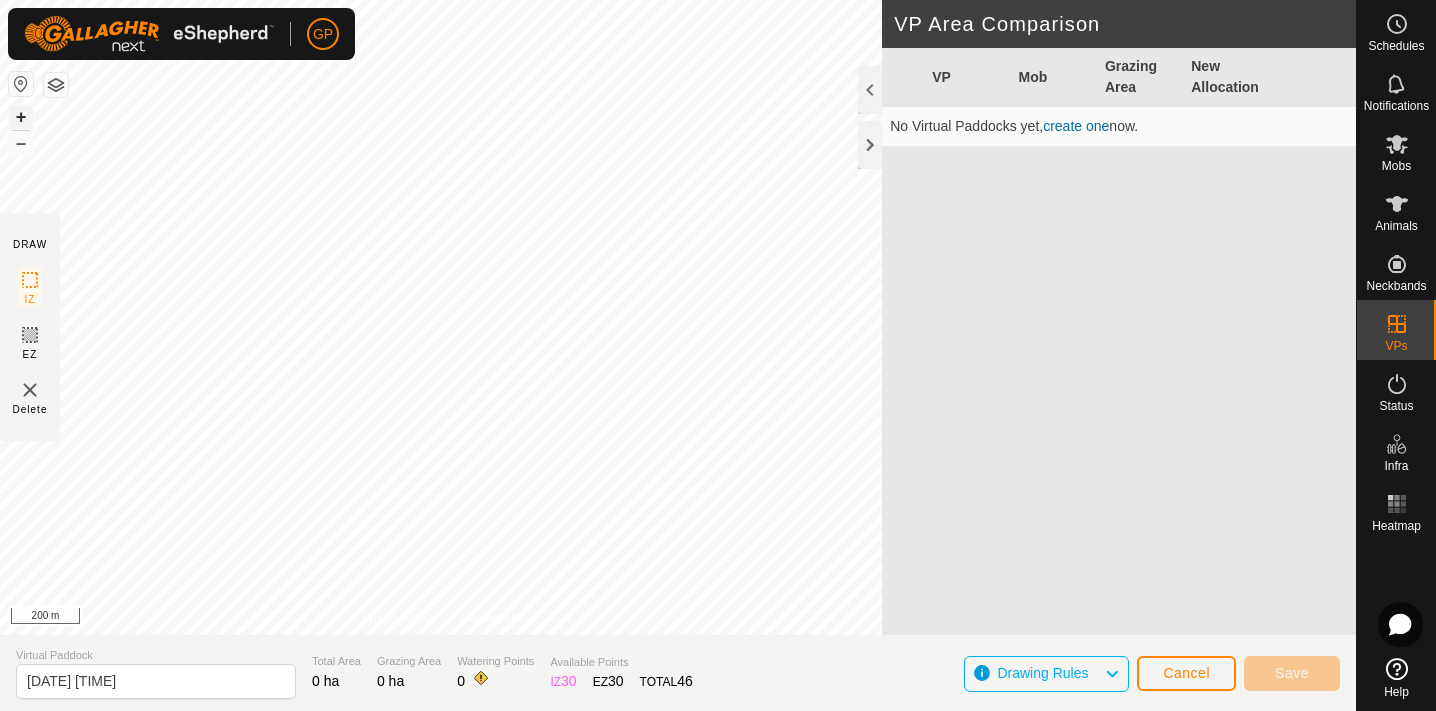 click on "+" at bounding box center (21, 117) 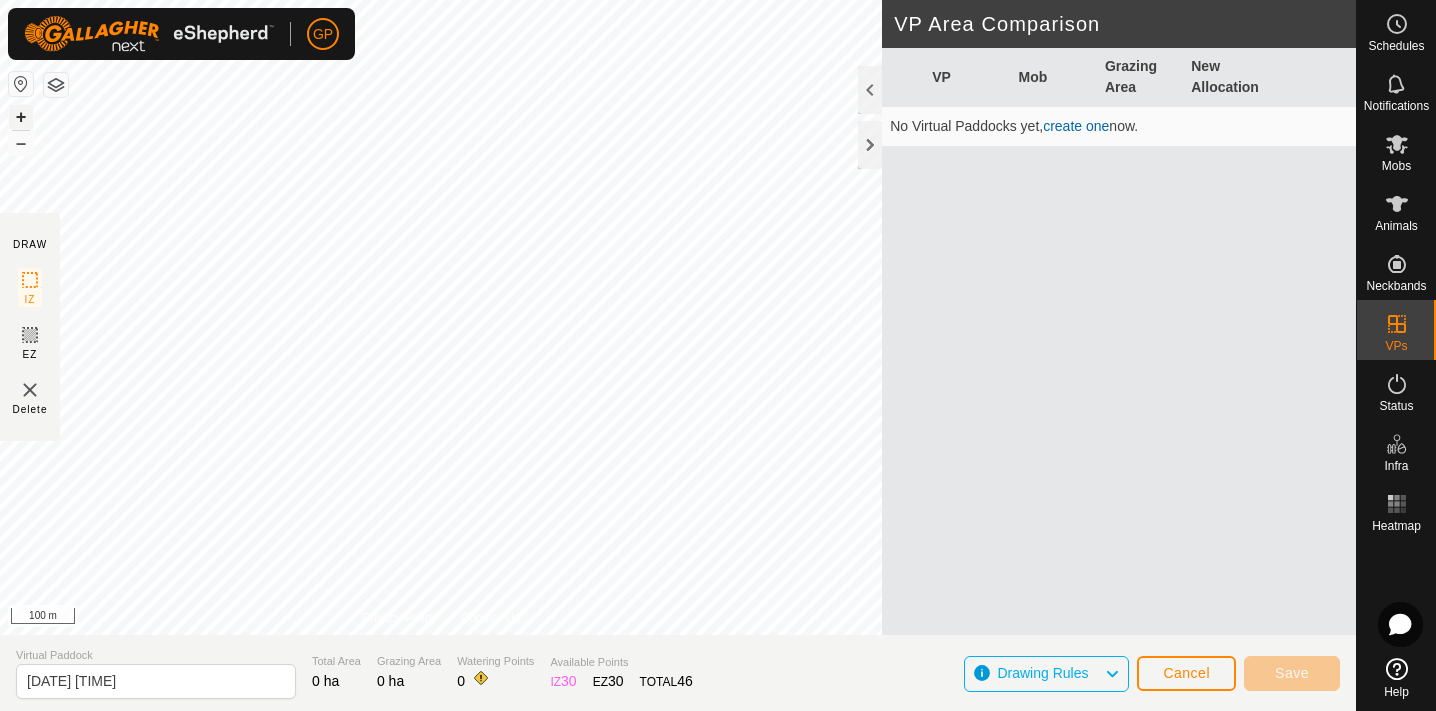 click on "+" at bounding box center [21, 117] 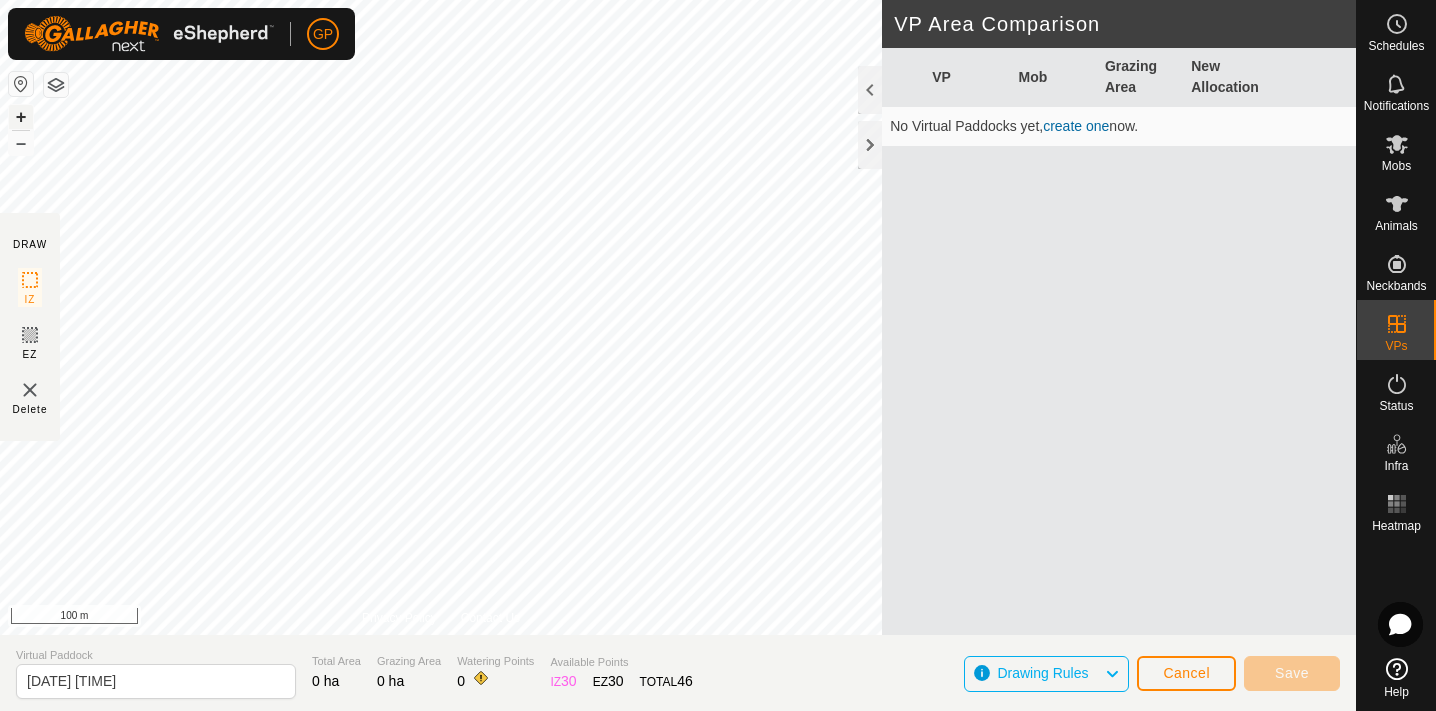 click on "+" at bounding box center (21, 117) 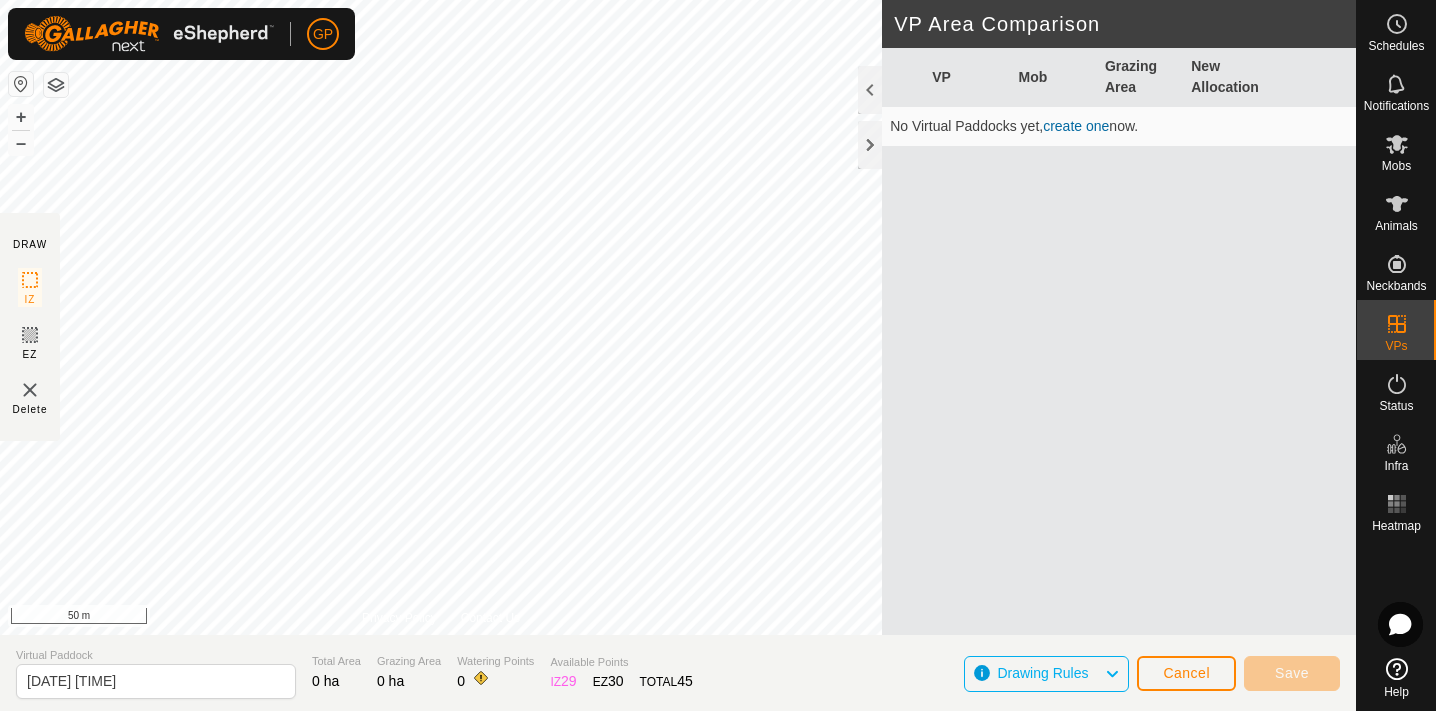 click on "GP Schedules Notifications Mobs Animals Neckbands VPs Status Infra Heatmap Help DRAW IZ EZ Delete Privacy Policy Contact Us + – ⇧ i 50 m VP Area Comparison     VP   Mob   Grazing Area   New Allocation   No Virtual Paddocks yet,  create one  now.  Virtual Paddock [DATE] [TIME] Total Area 0 ha Grazing Area 0 ha Watering Points 0 Available Points  IZ   29  EZ  30  TOTAL   45 Drawing Rules Cancel Save" at bounding box center [718, 355] 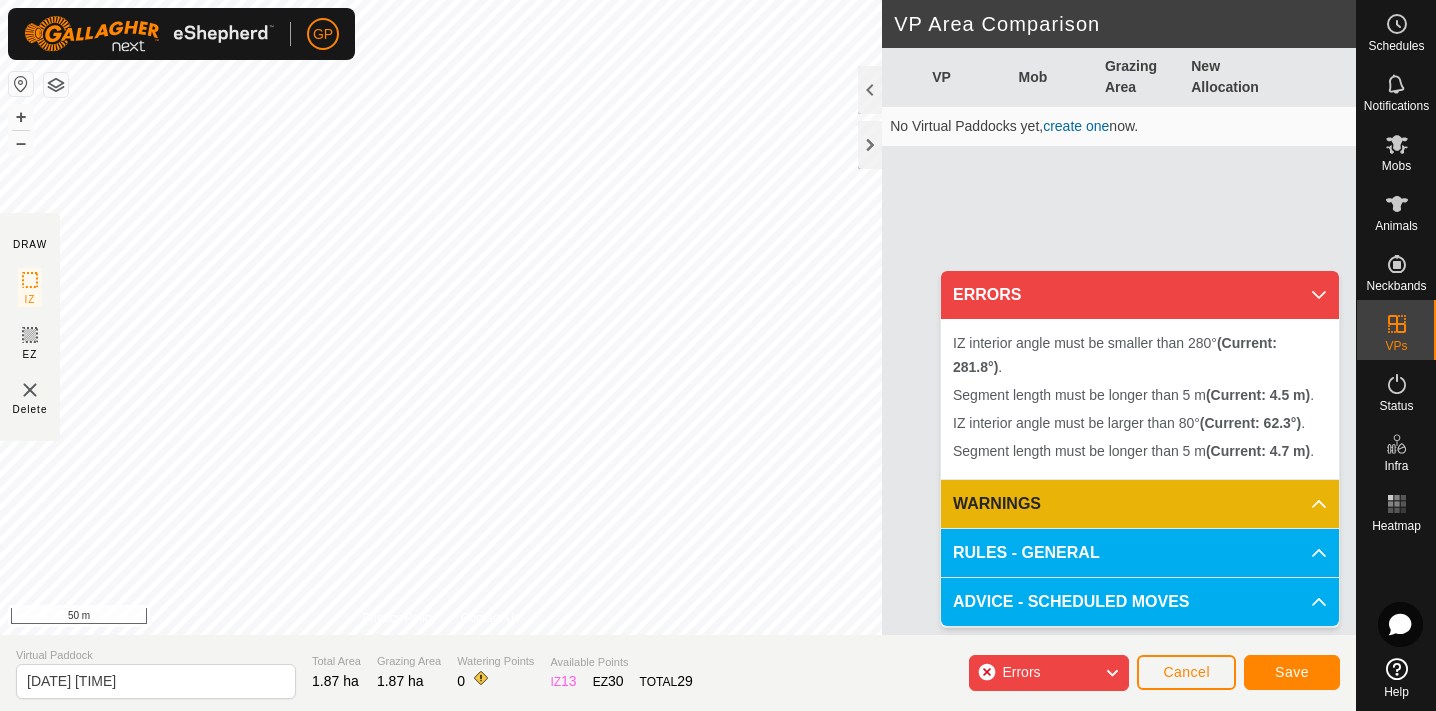click at bounding box center (0, 0) 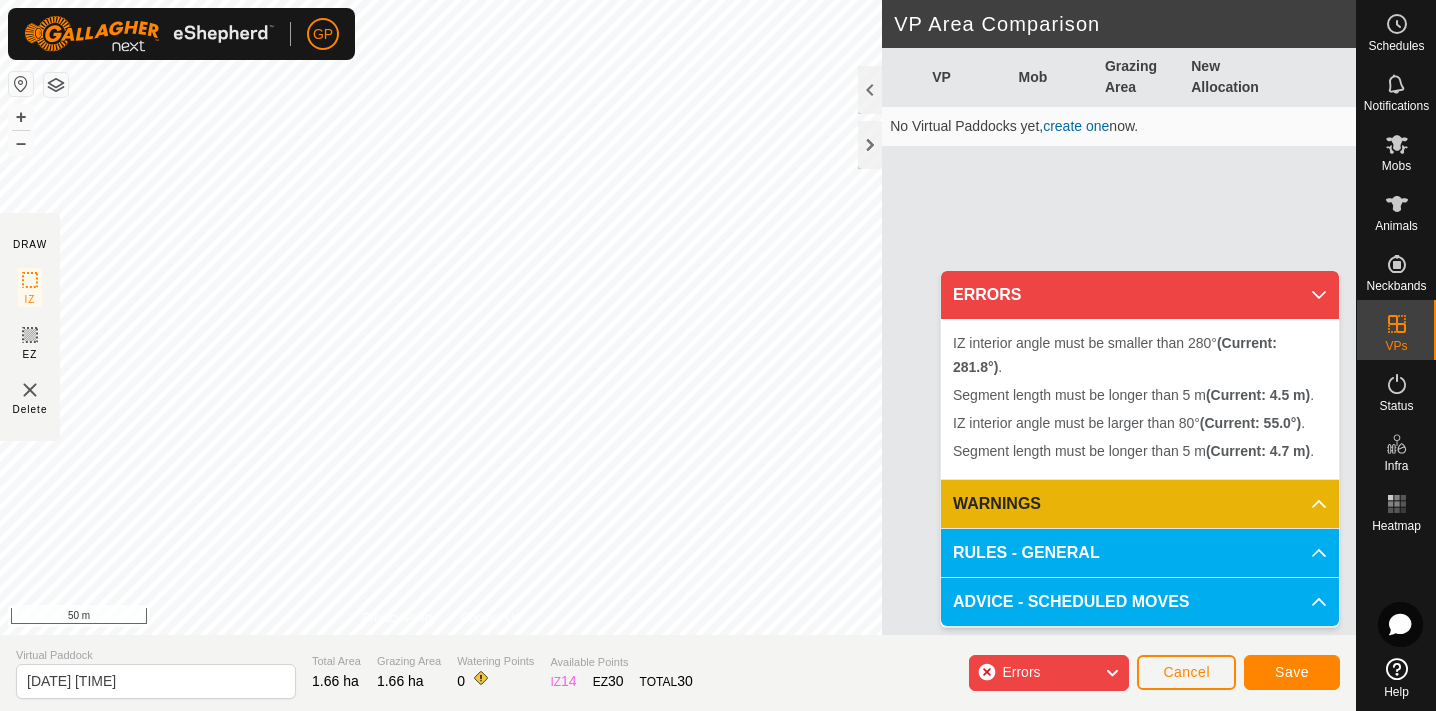 click on "IZ interior angle must be larger than 80°  (Current: 55.0°) . + – ⇧ i 50 m" at bounding box center (441, 317) 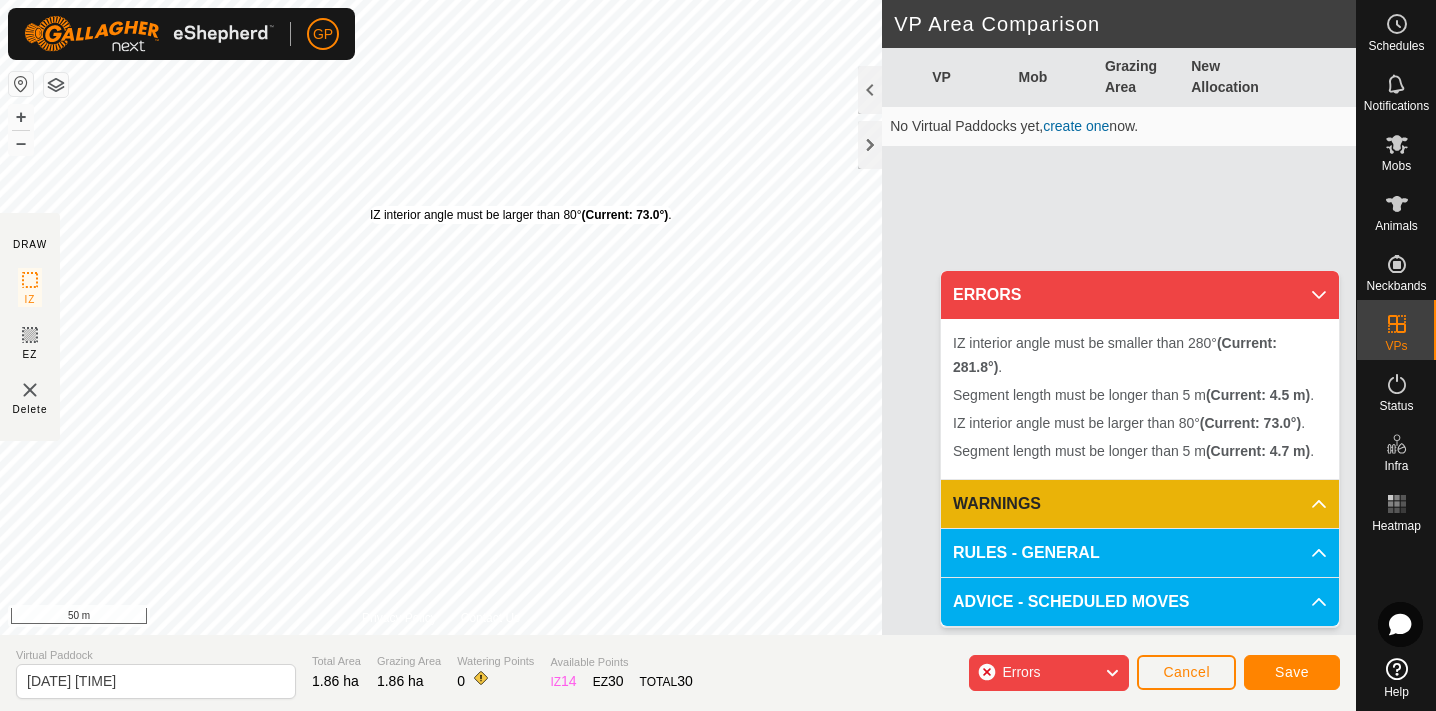 drag, startPoint x: 602, startPoint y: 224, endPoint x: 370, endPoint y: 206, distance: 232.69724 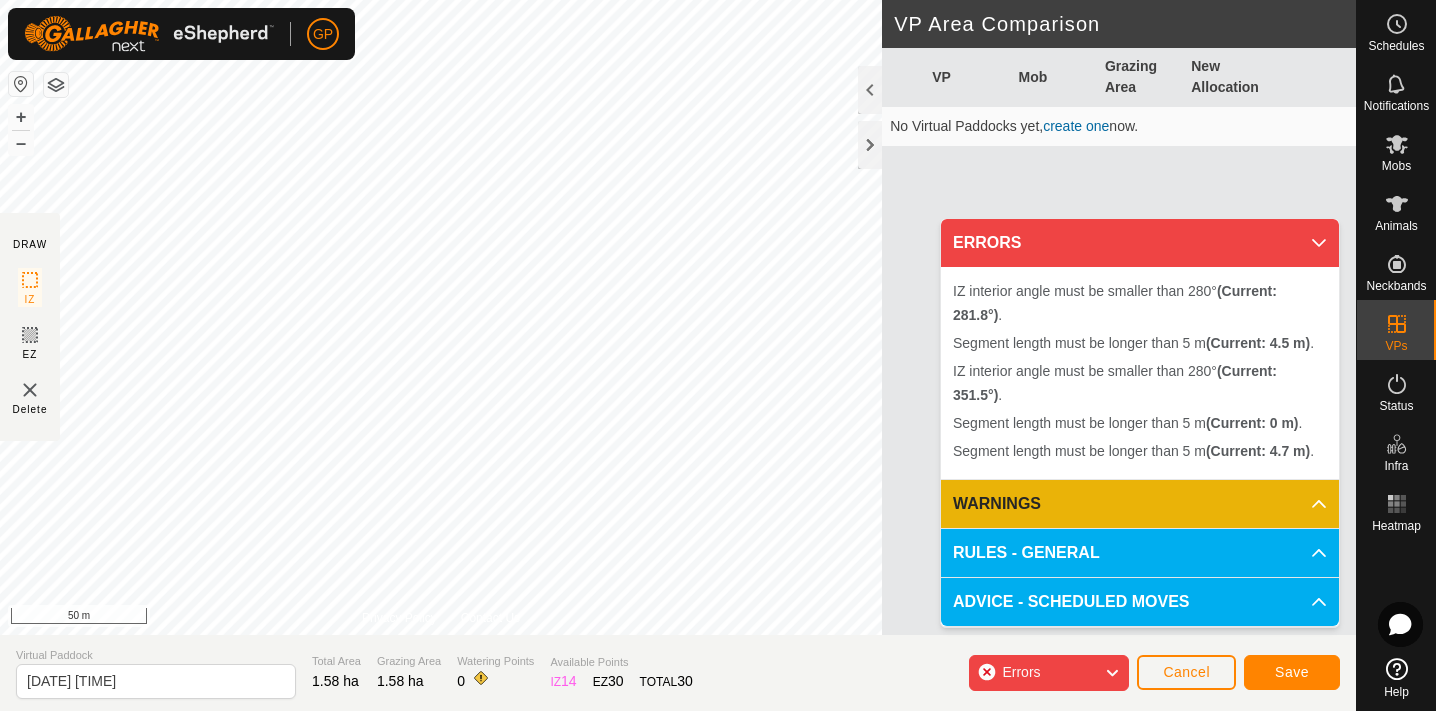 click on "IZ interior angle must be smaller than 280°  (Current: 351.5°) . Segment length must be longer than 5 m  (Current: 0 m) . Segment length must be longer than 5 m  (Current: 0 m) . + – ⇧ i 50 m" at bounding box center (441, 317) 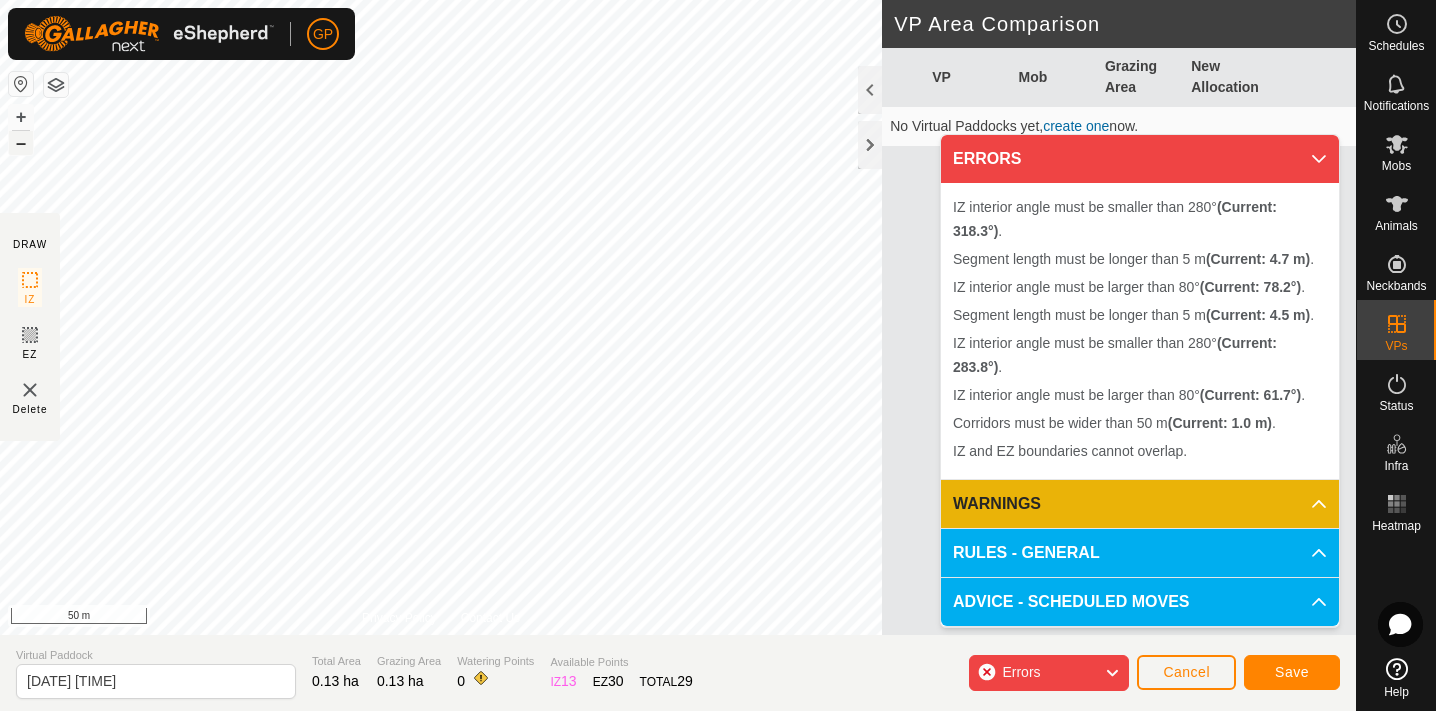 click on "–" at bounding box center (21, 143) 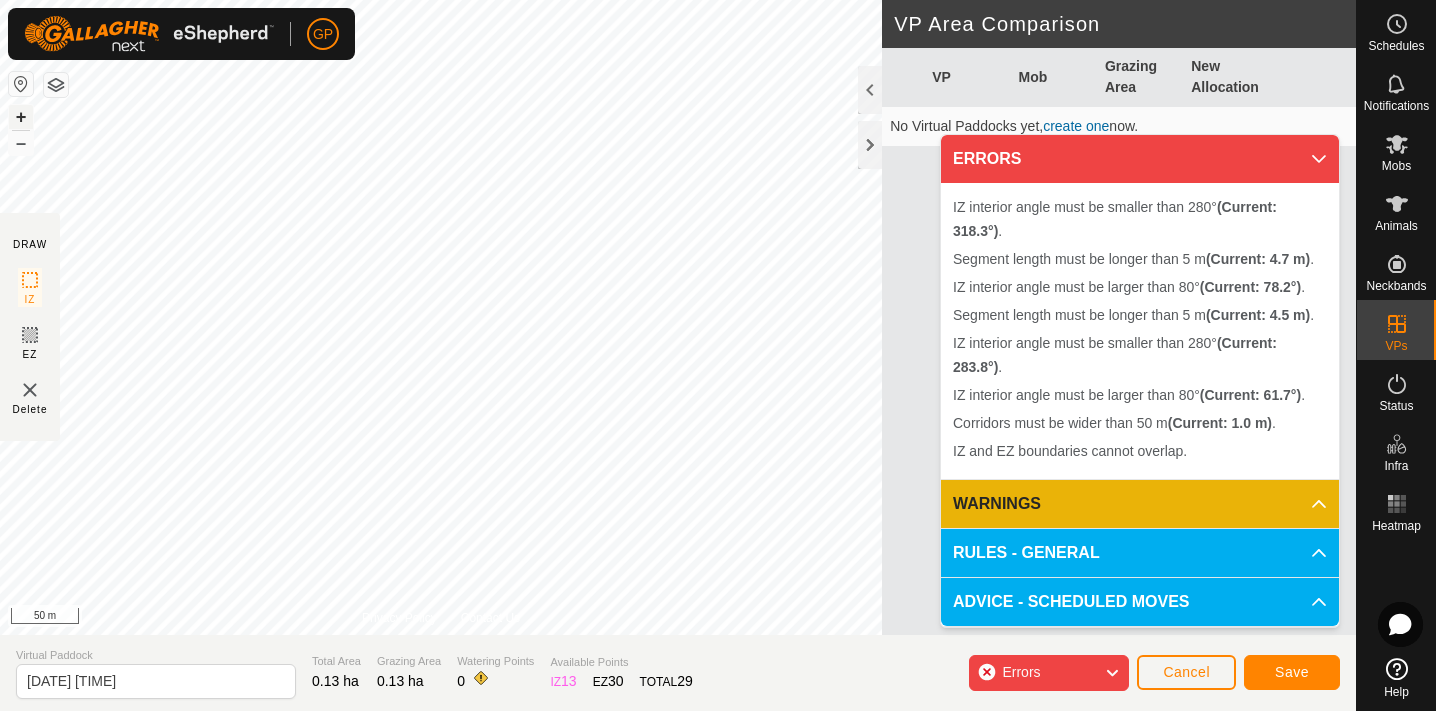 click on "+" at bounding box center (21, 117) 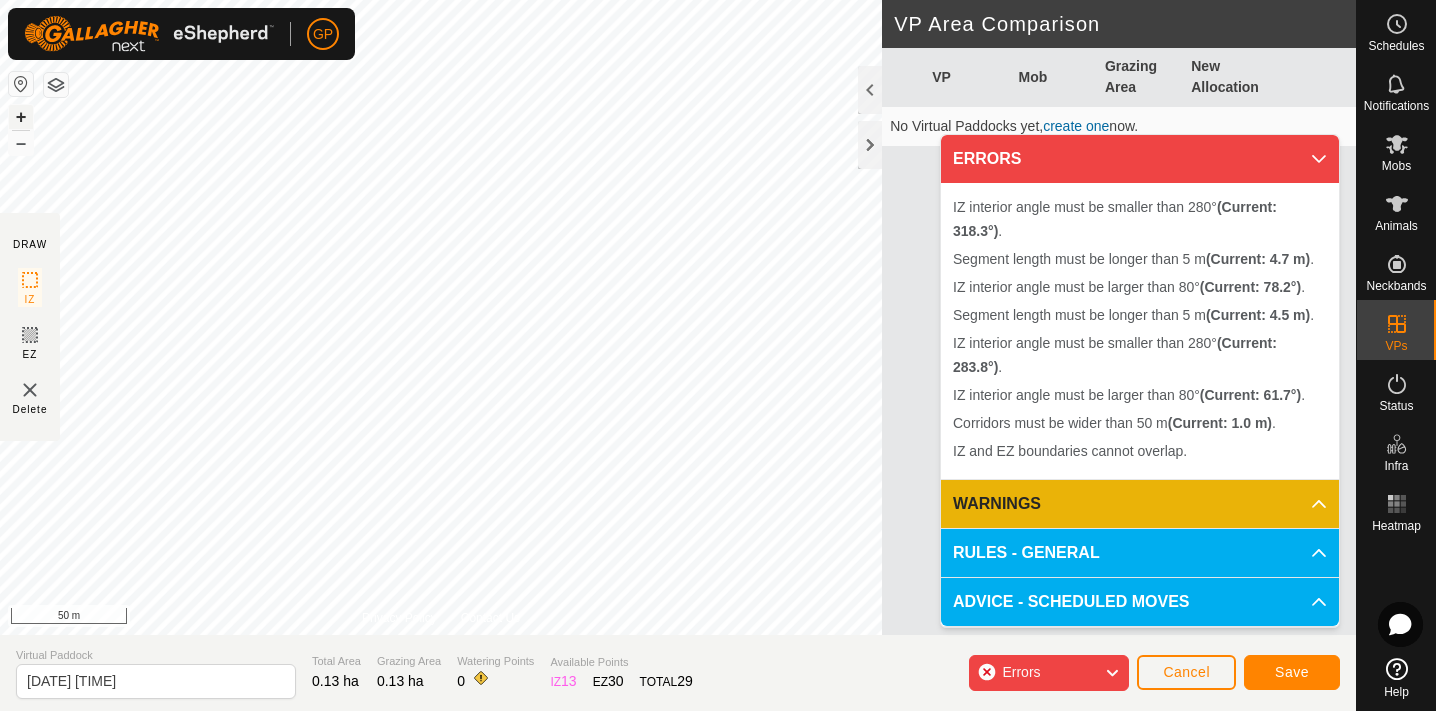 click on "+" at bounding box center [21, 117] 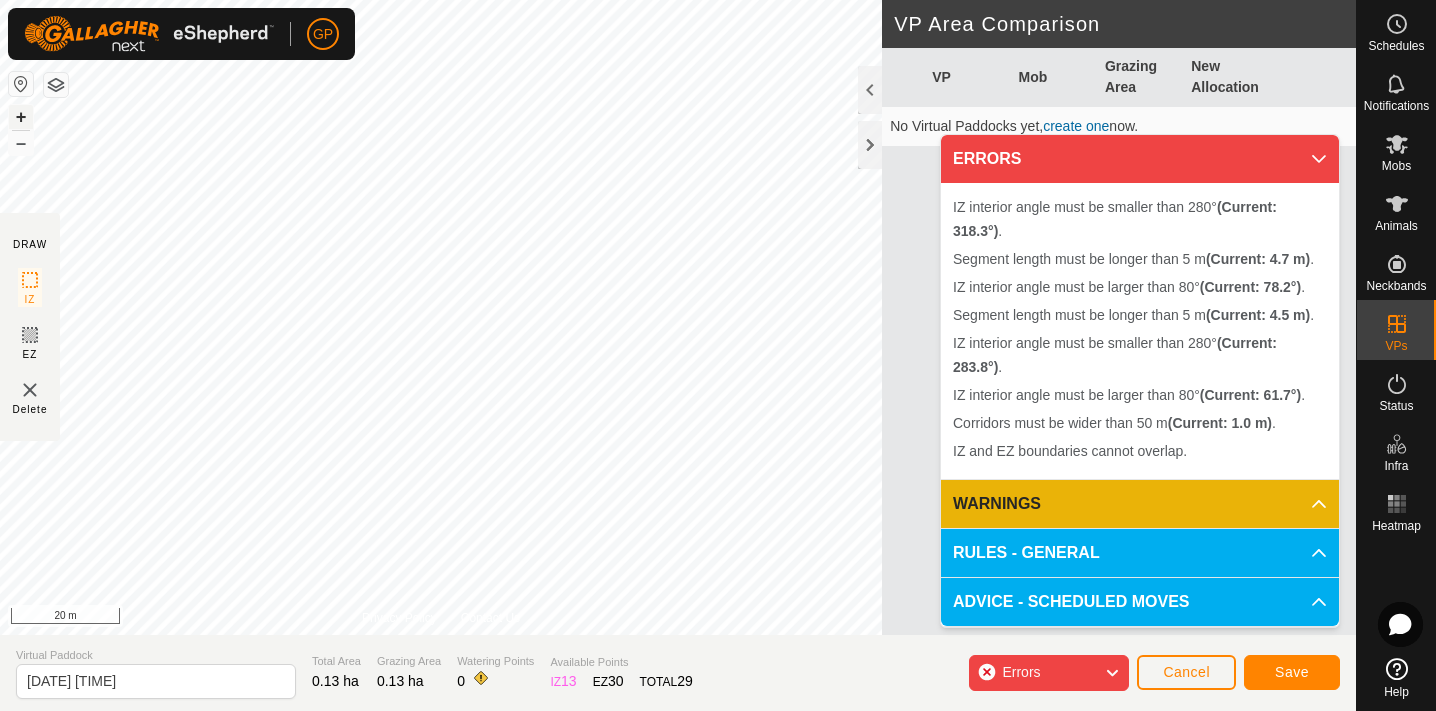 click on "+" at bounding box center [21, 117] 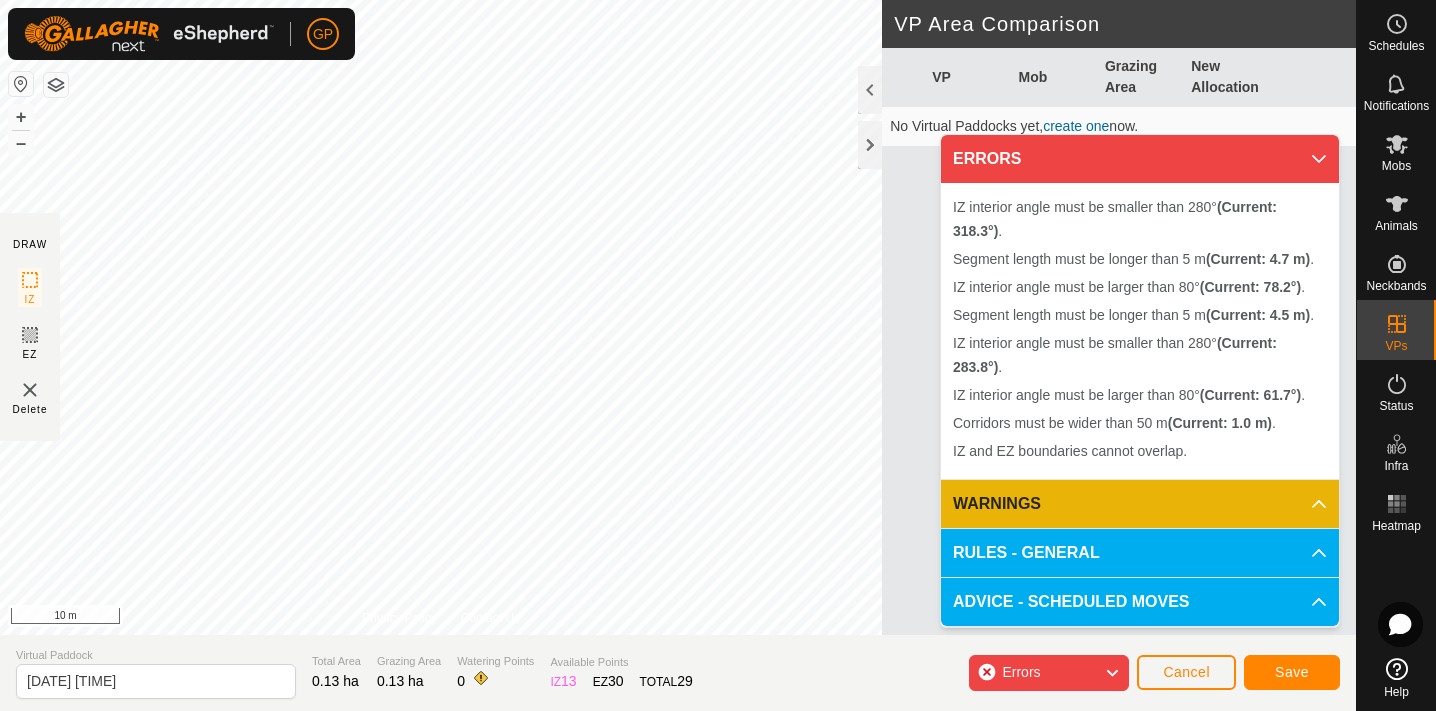 click on "Cancel" 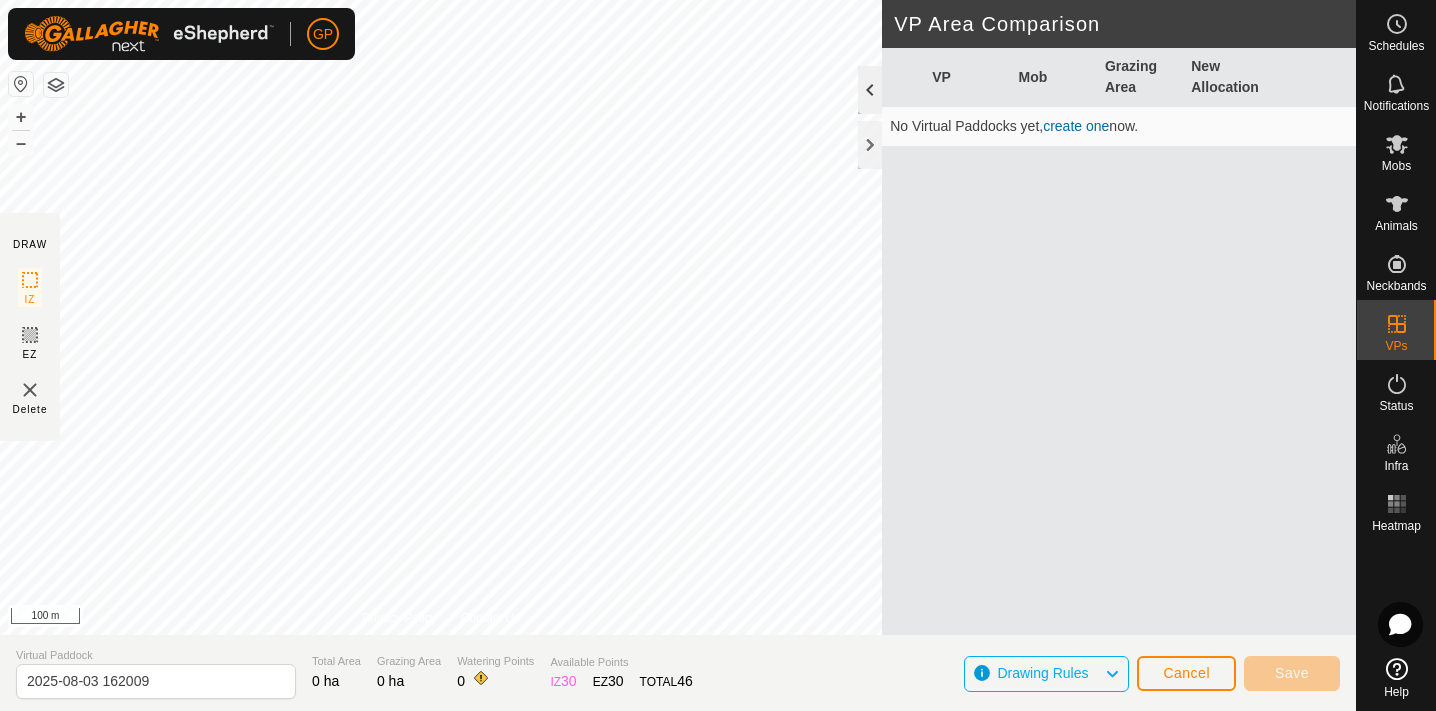 click 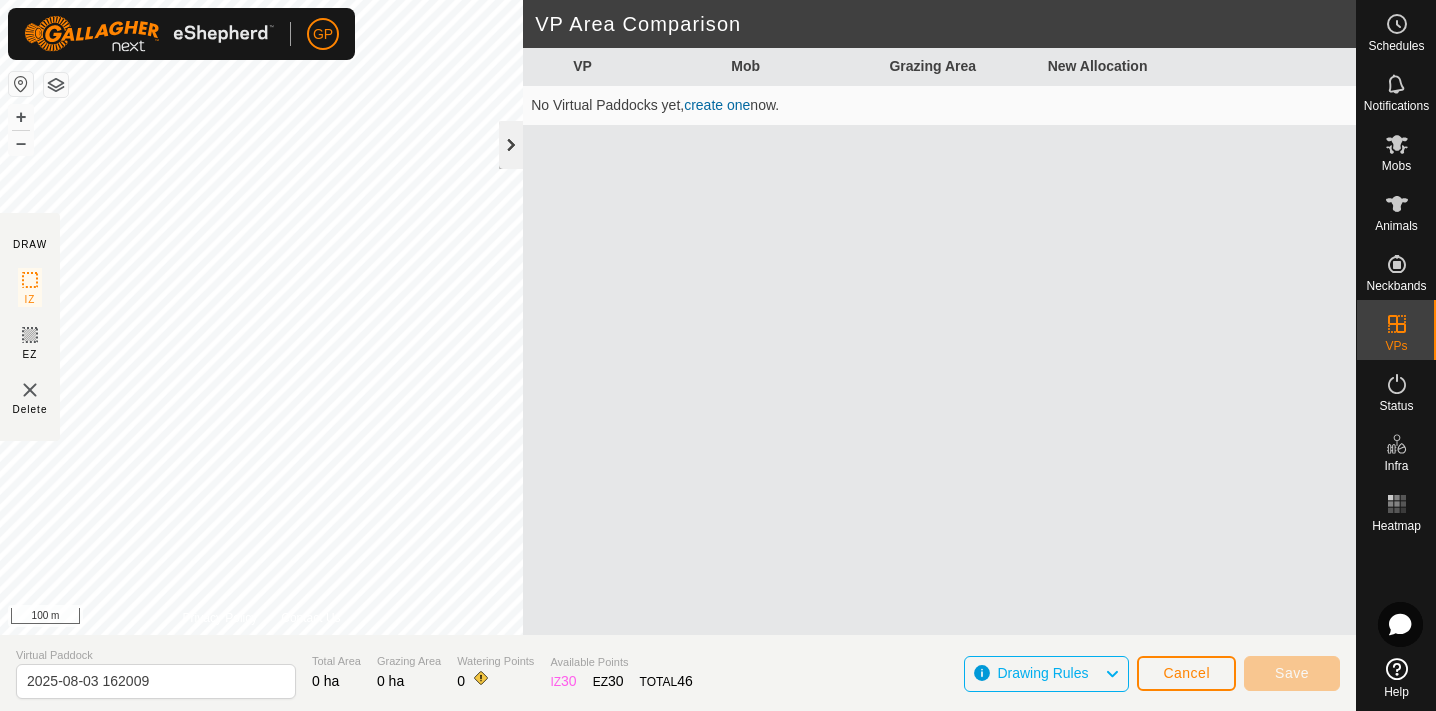 click 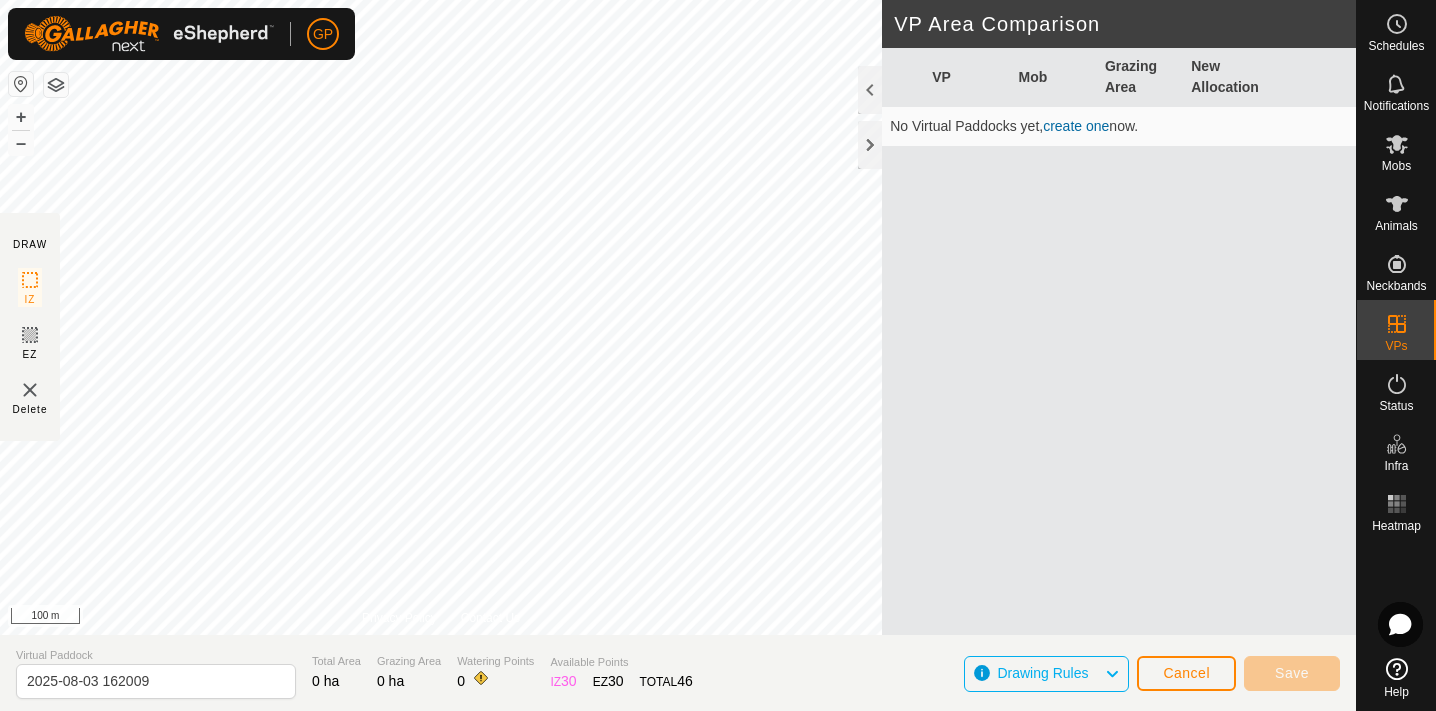 click on "Cancel" 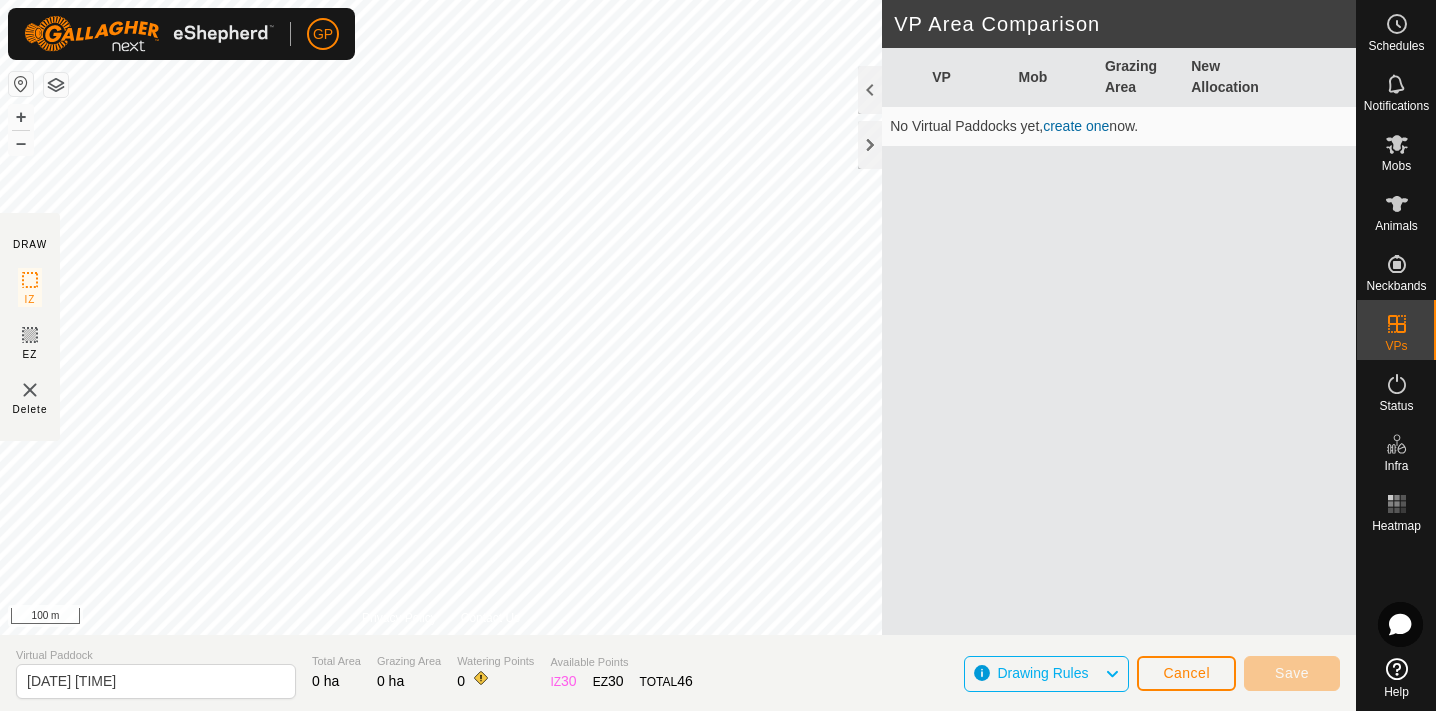 click on "Cancel" 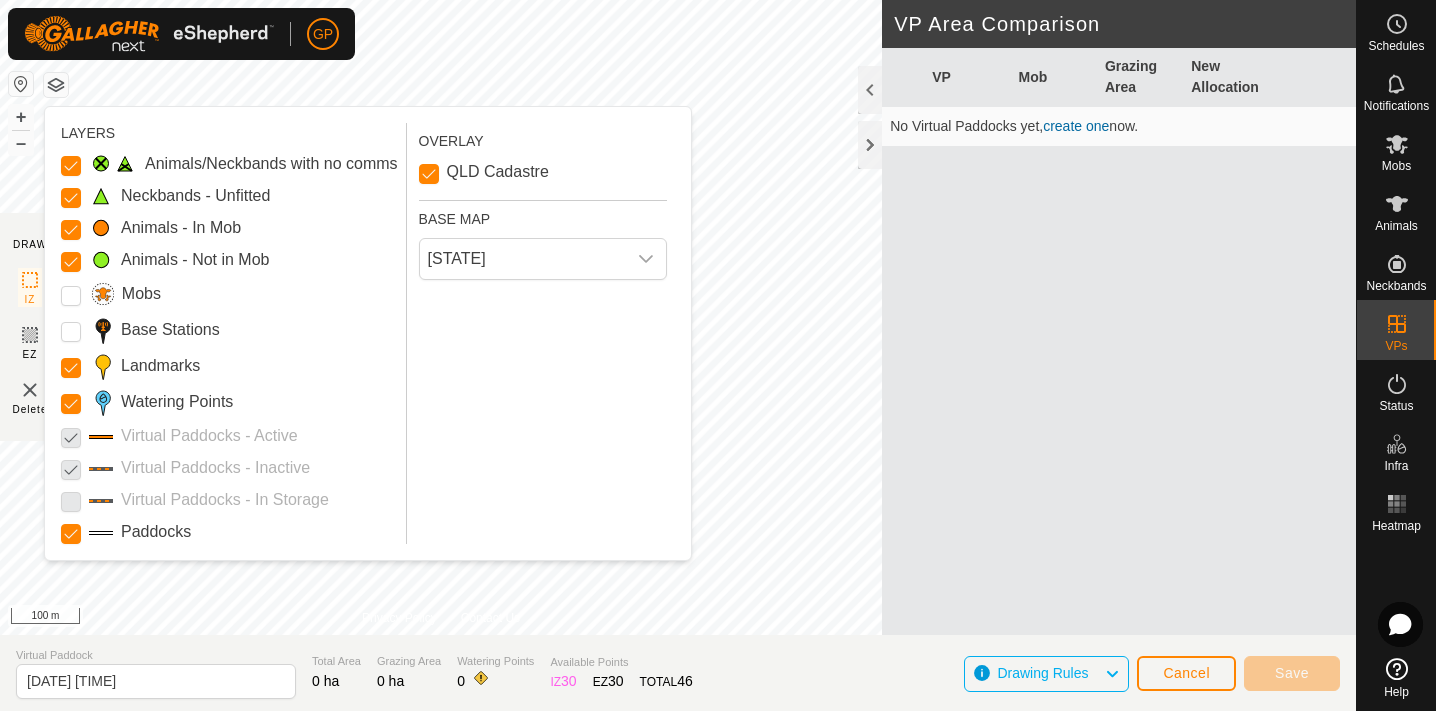 click 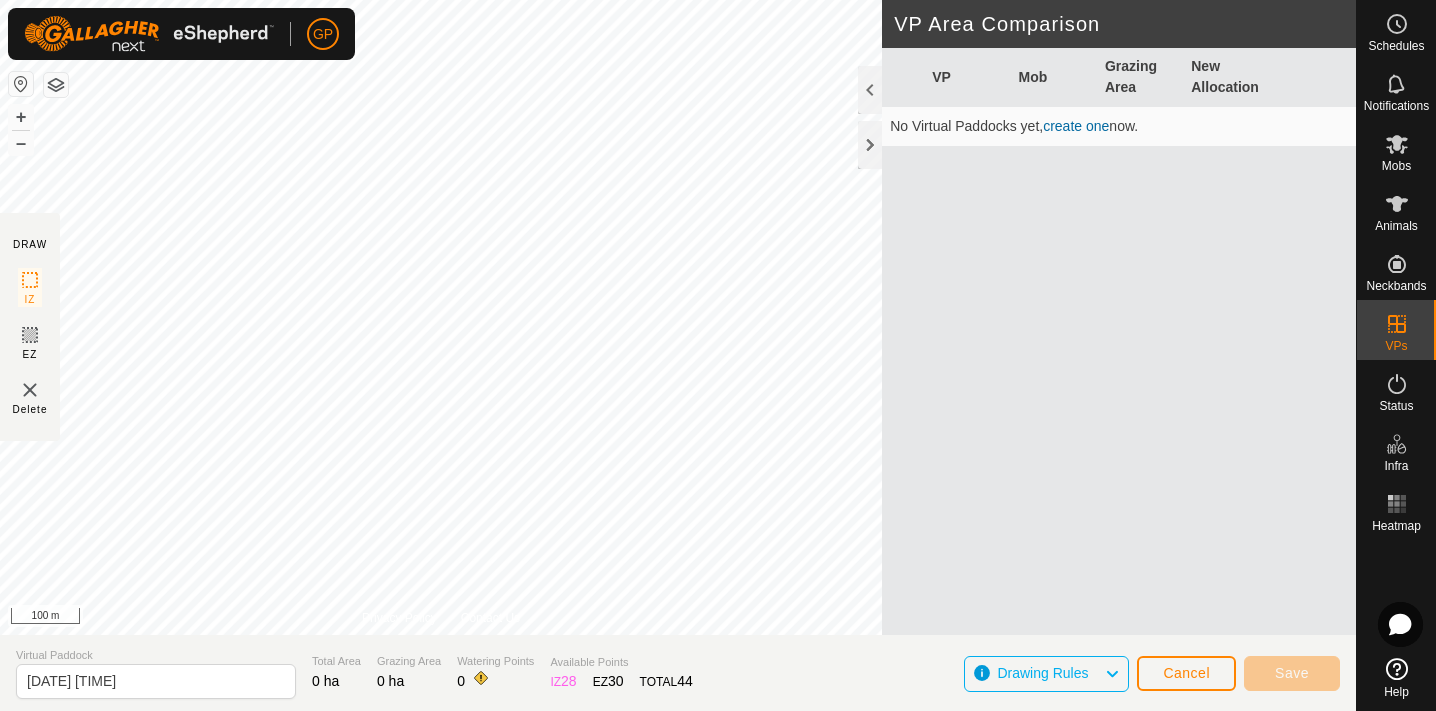 click on "Cancel" 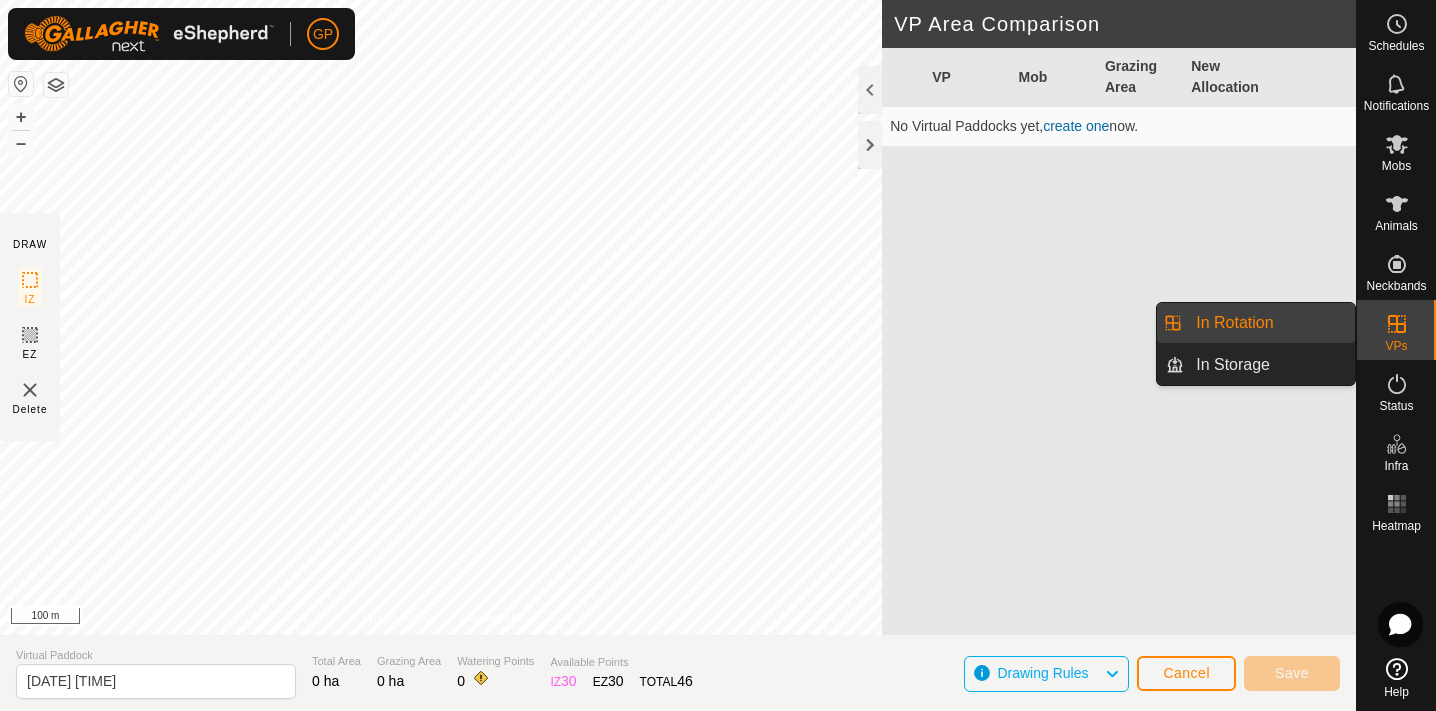 click 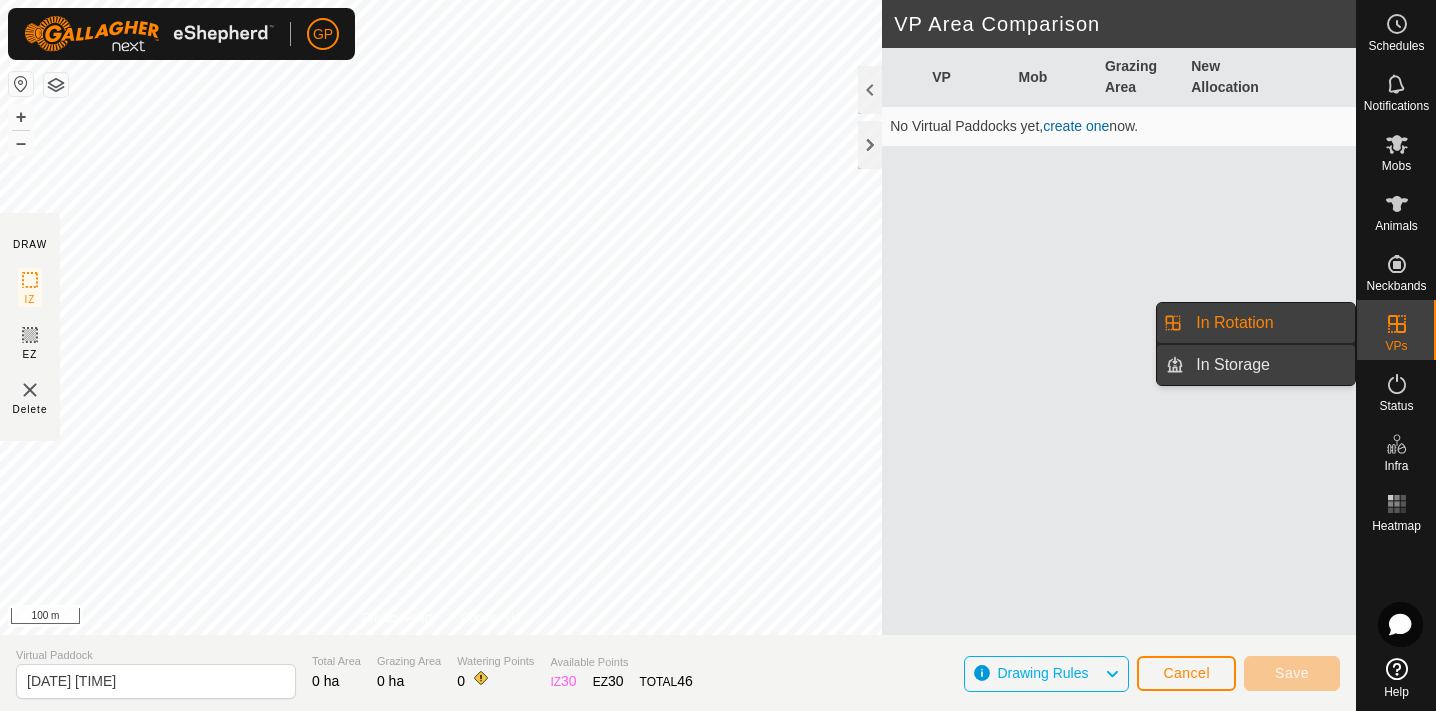 click on "In Storage" at bounding box center (1269, 365) 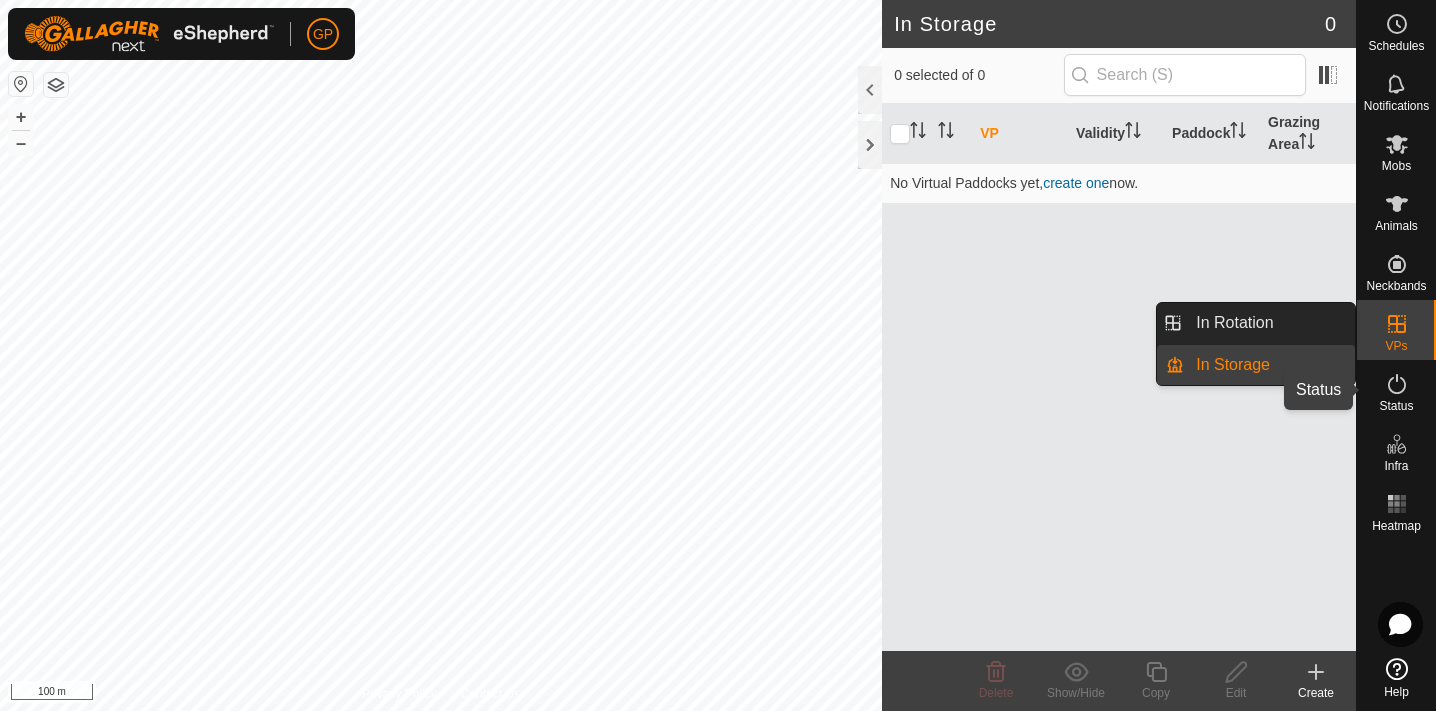 click 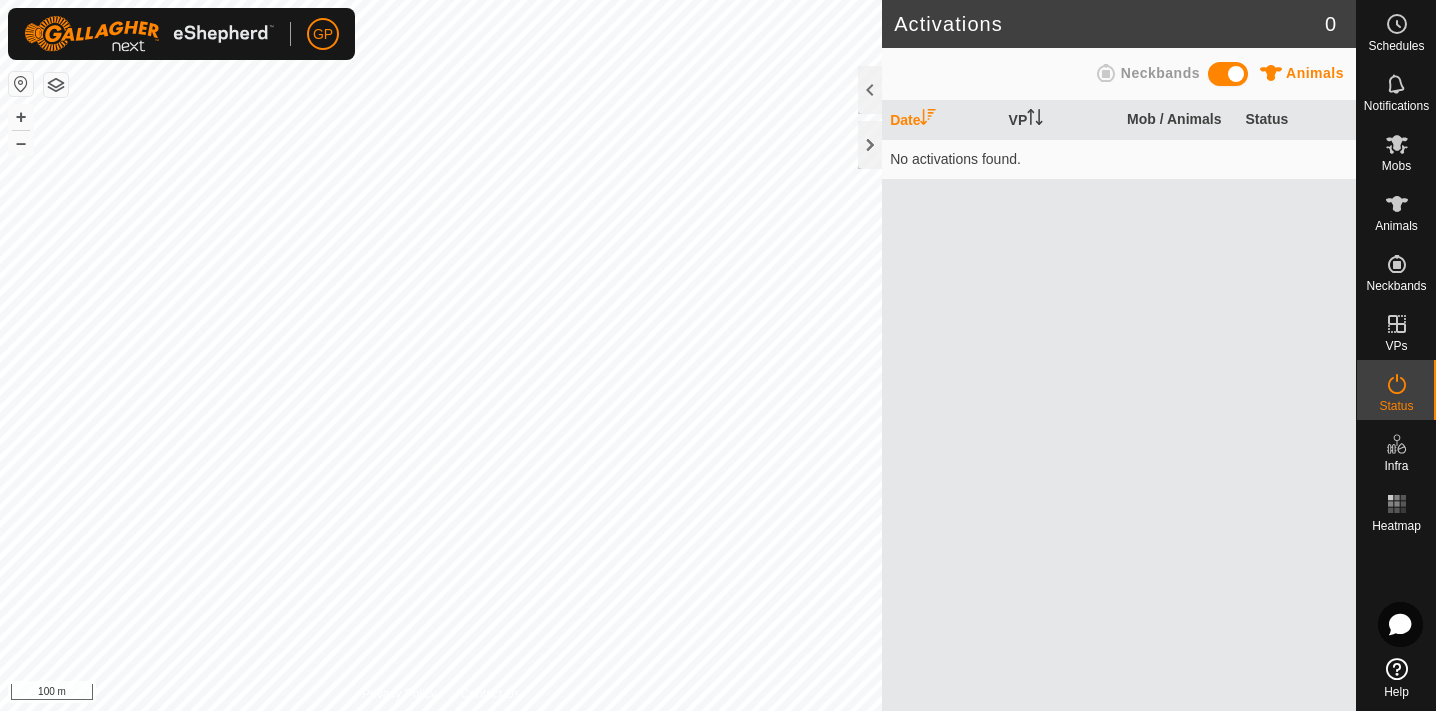 click 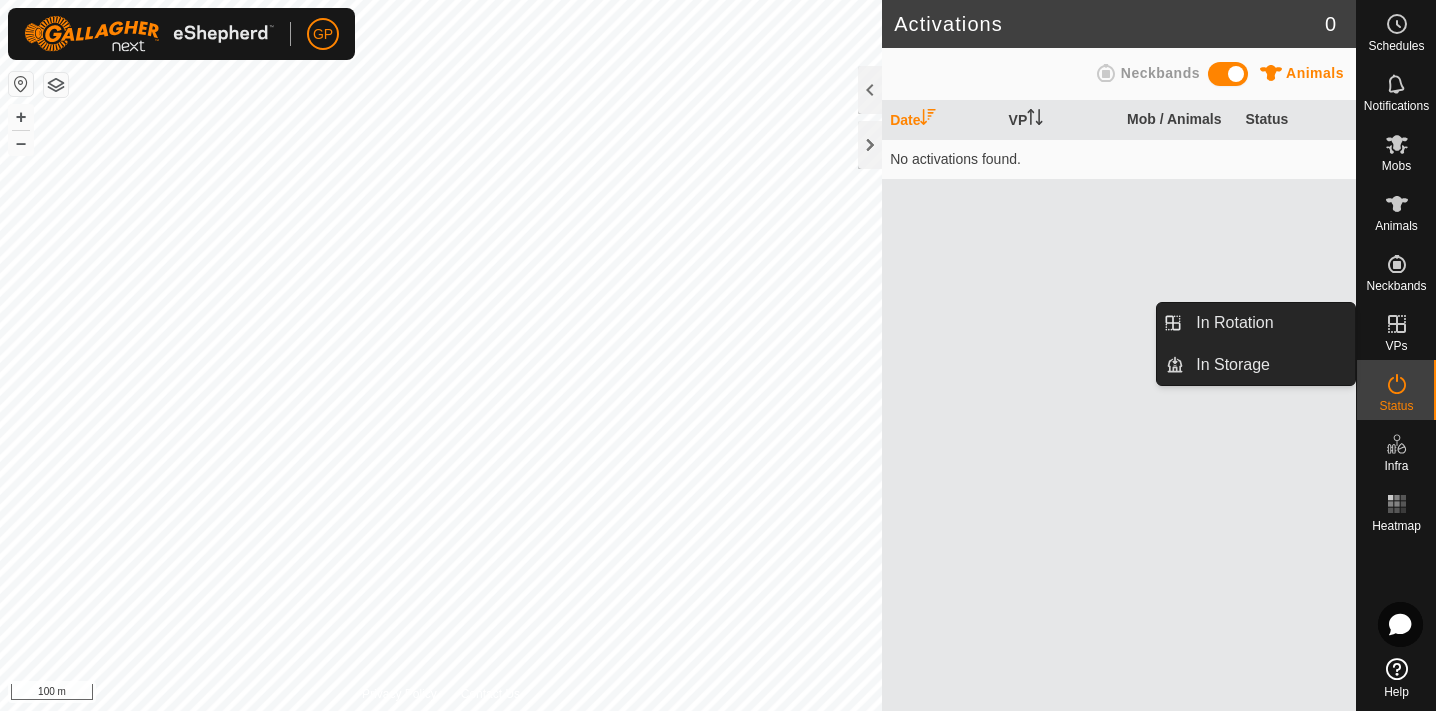 click 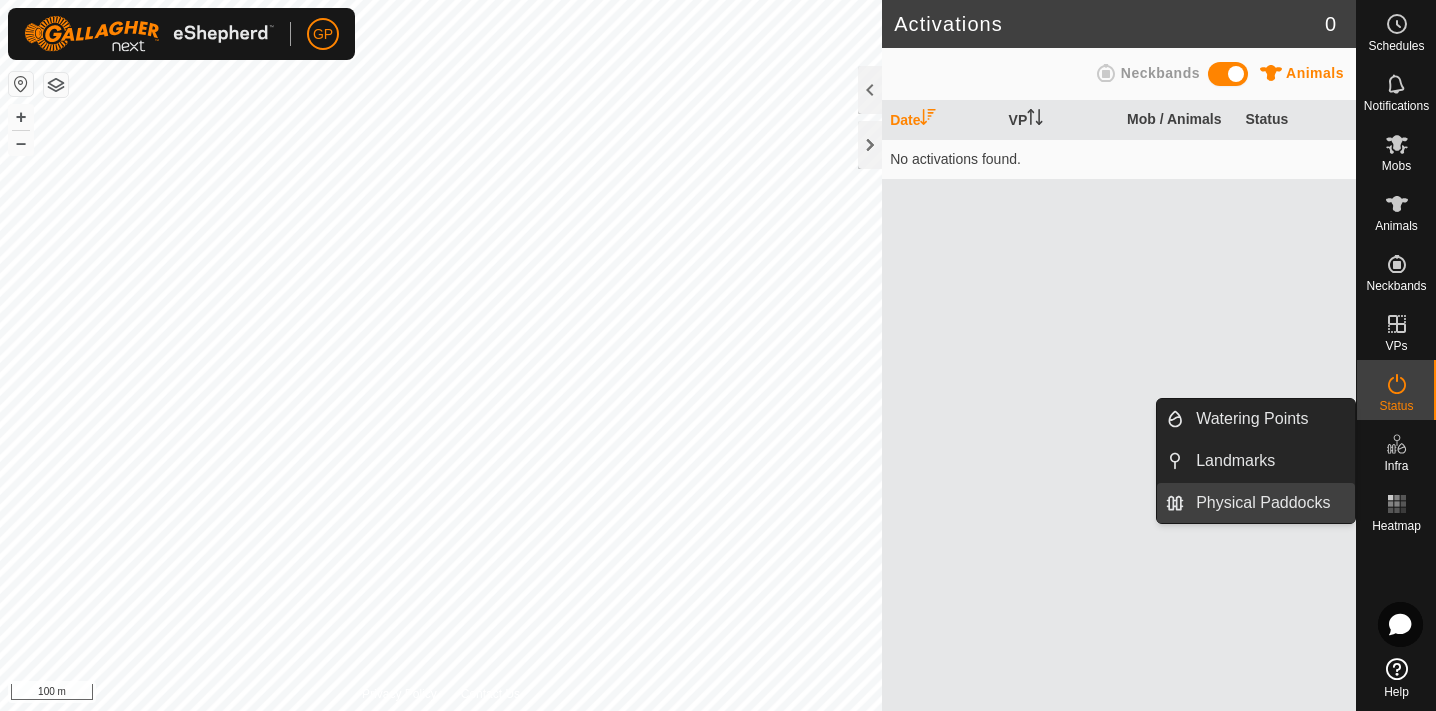 click on "Physical Paddocks" at bounding box center (1269, 503) 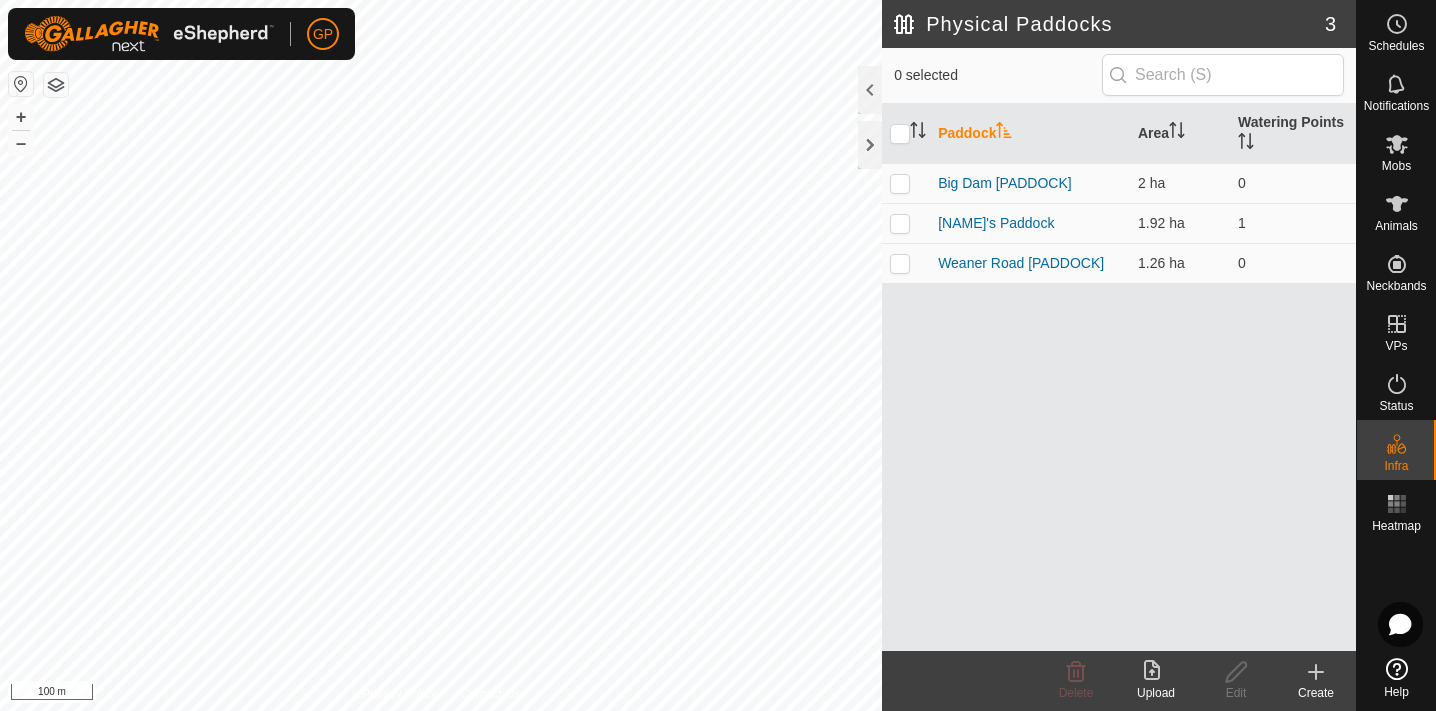 click on "Create" 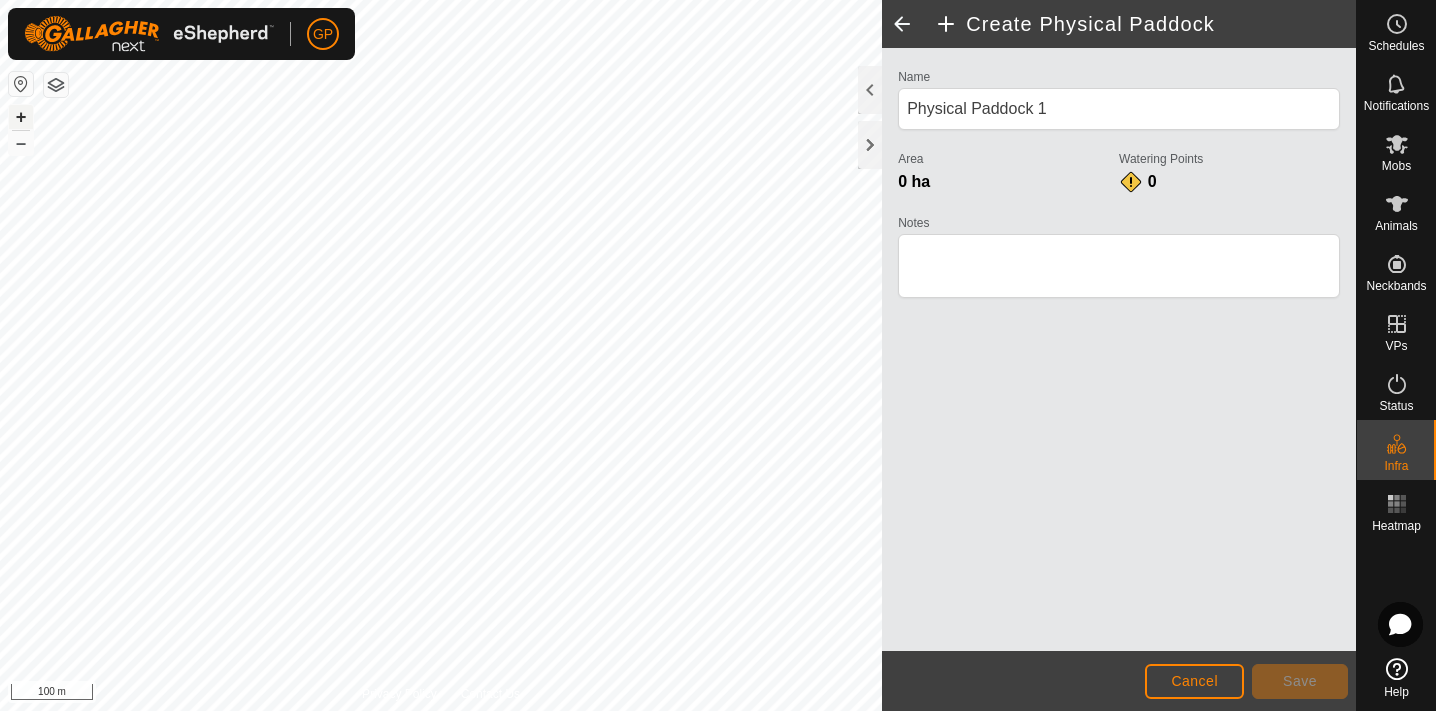 click on "+" at bounding box center [21, 117] 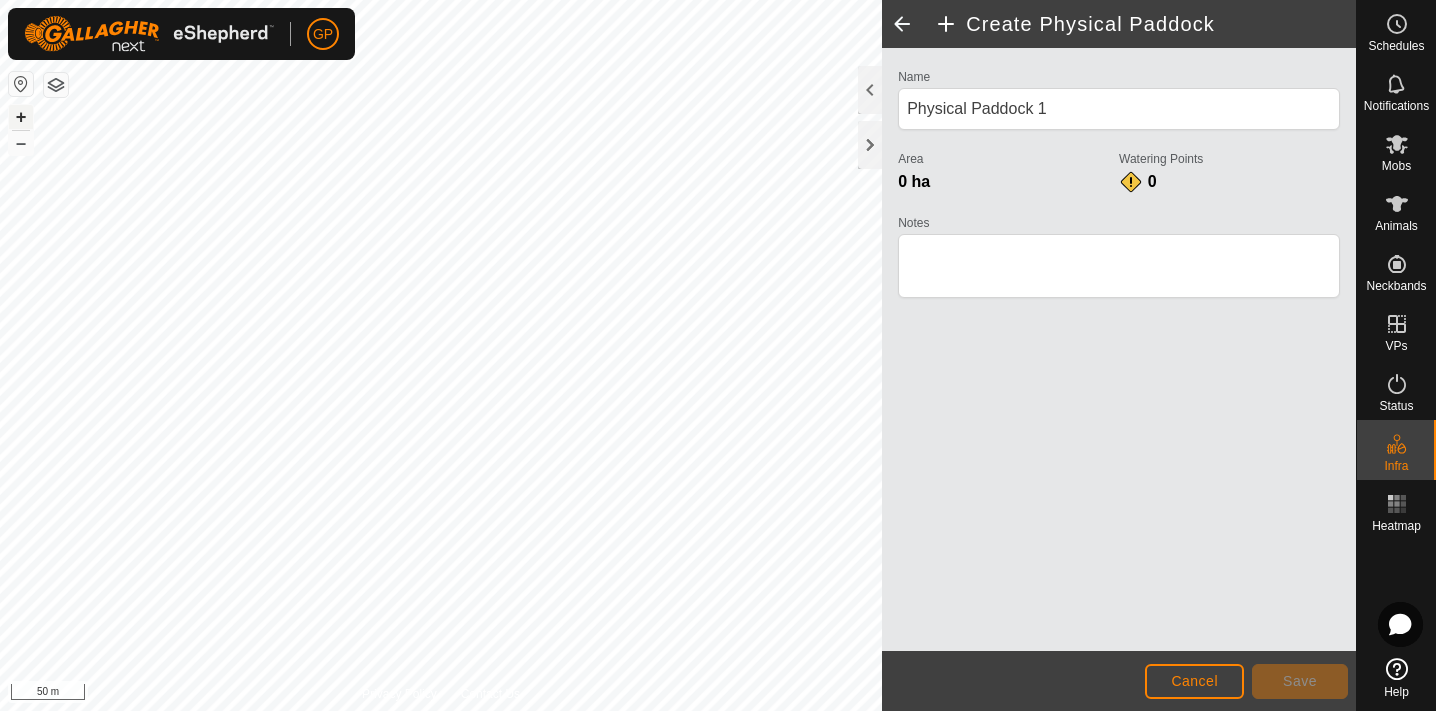 click on "+" at bounding box center [21, 117] 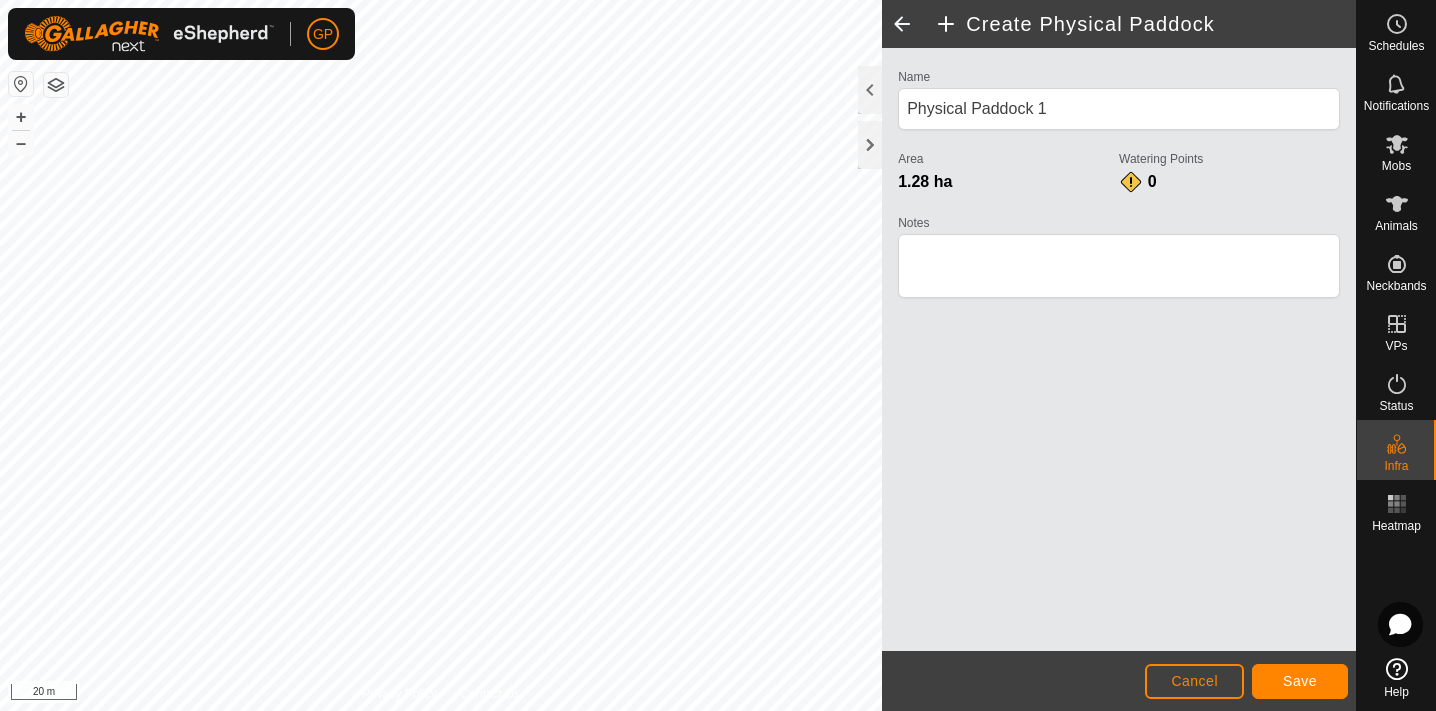 click on "Cancel" 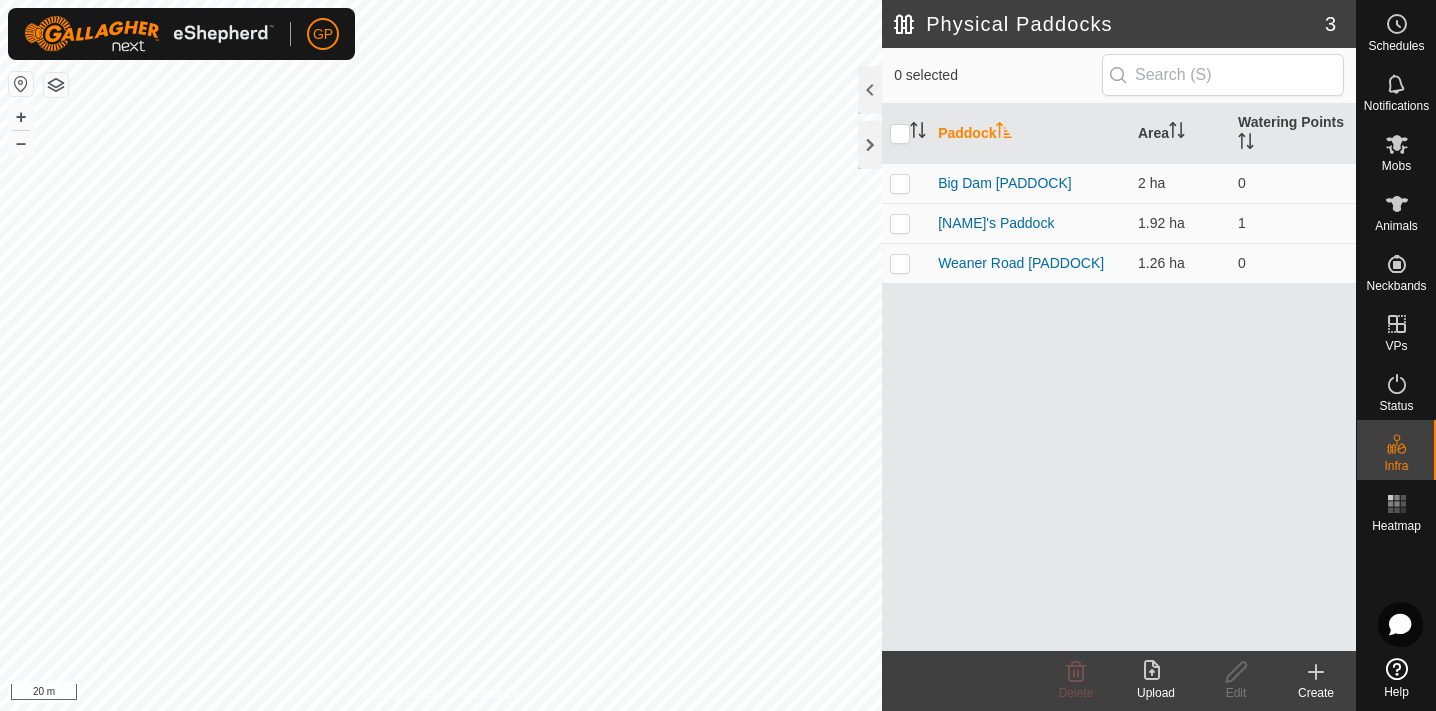 click 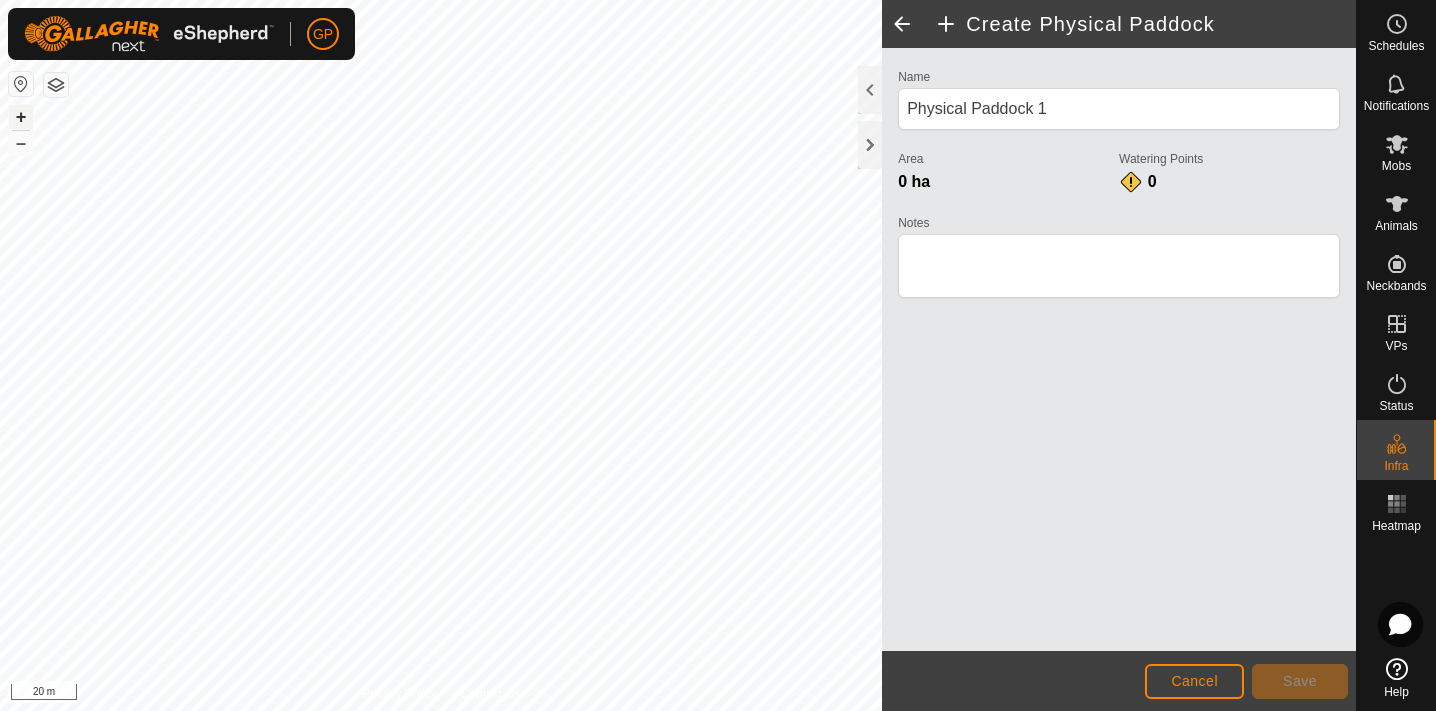click on "+" at bounding box center [21, 117] 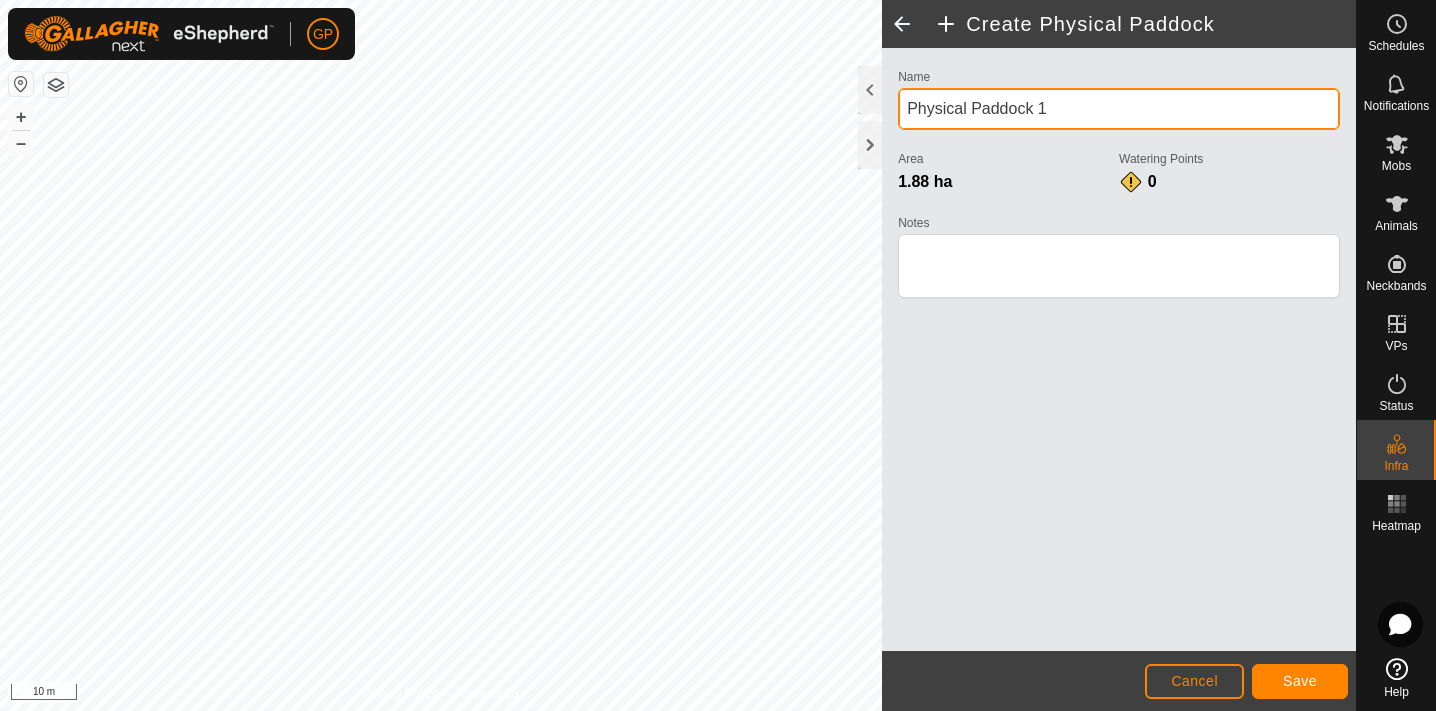 click on "Physical Paddock 1" at bounding box center (1119, 109) 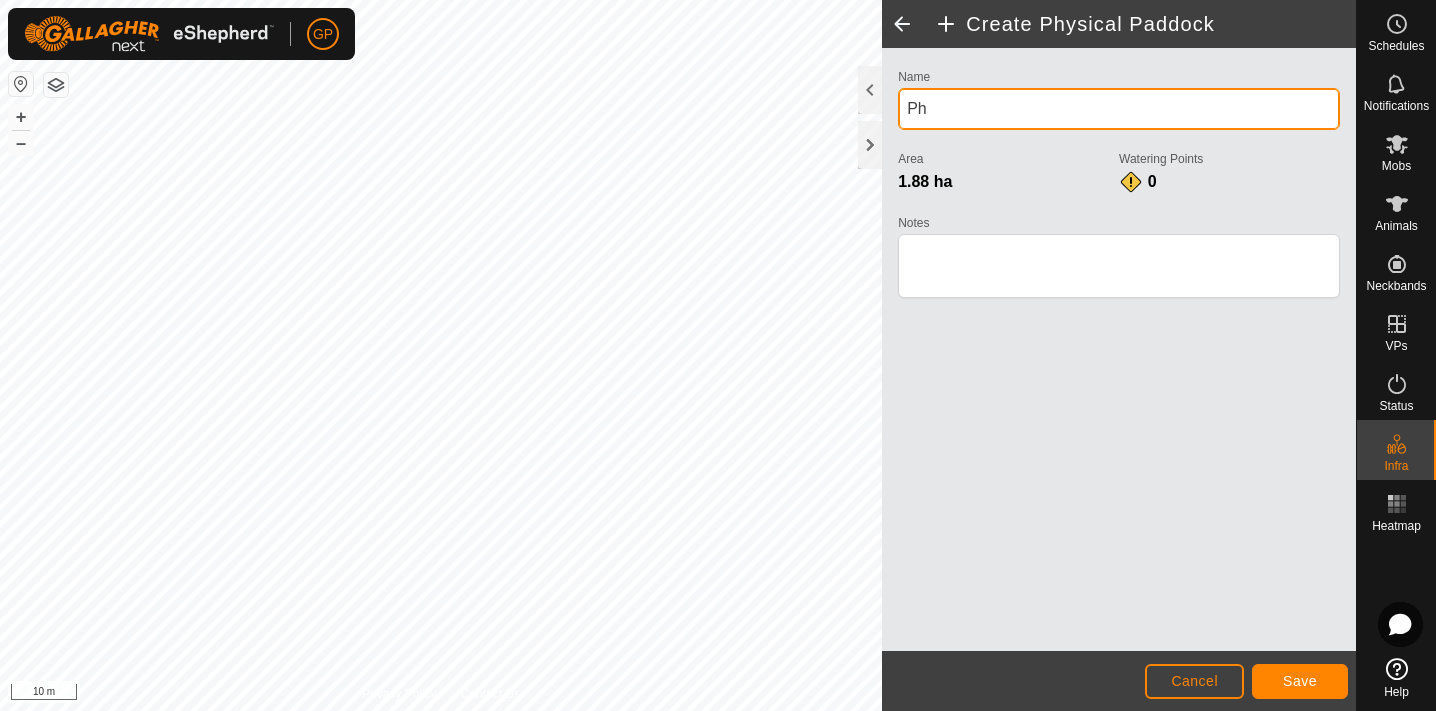 type on "P" 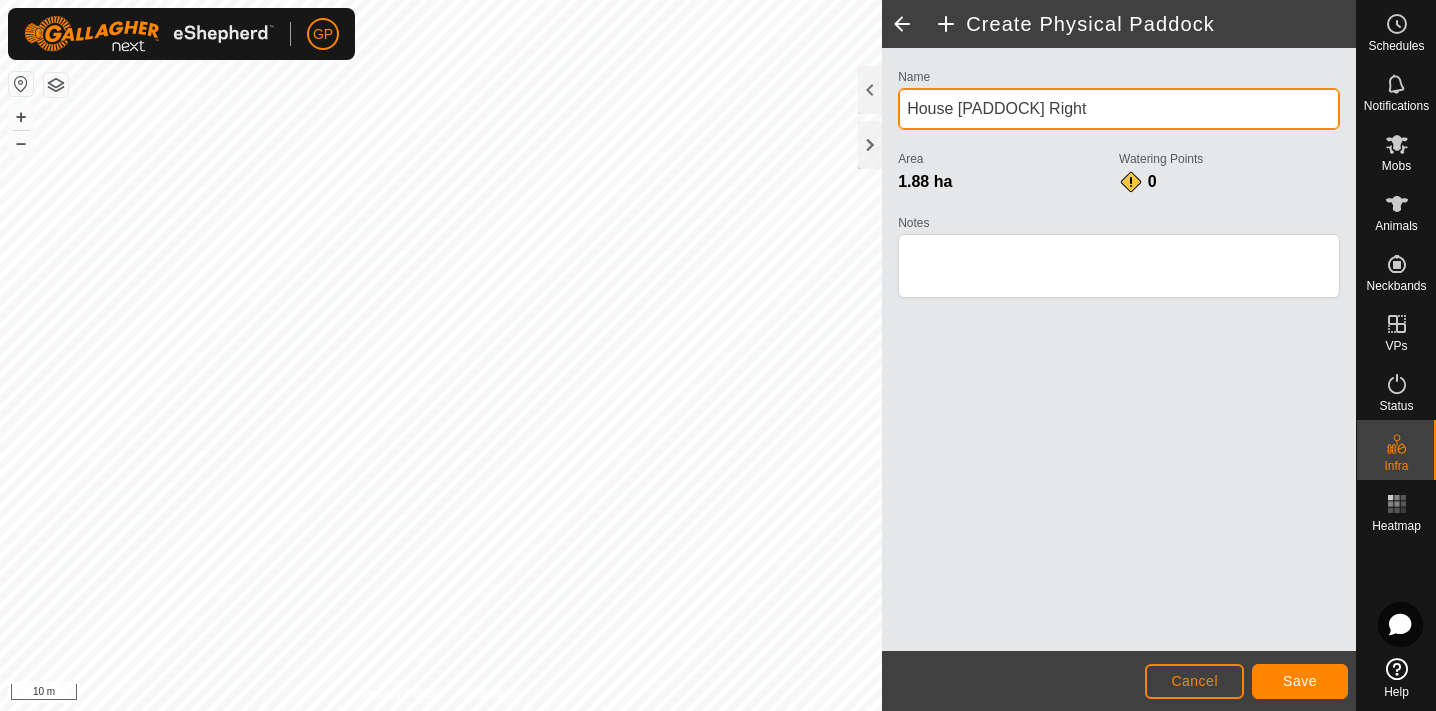 type on "House [PADDOCK] Right" 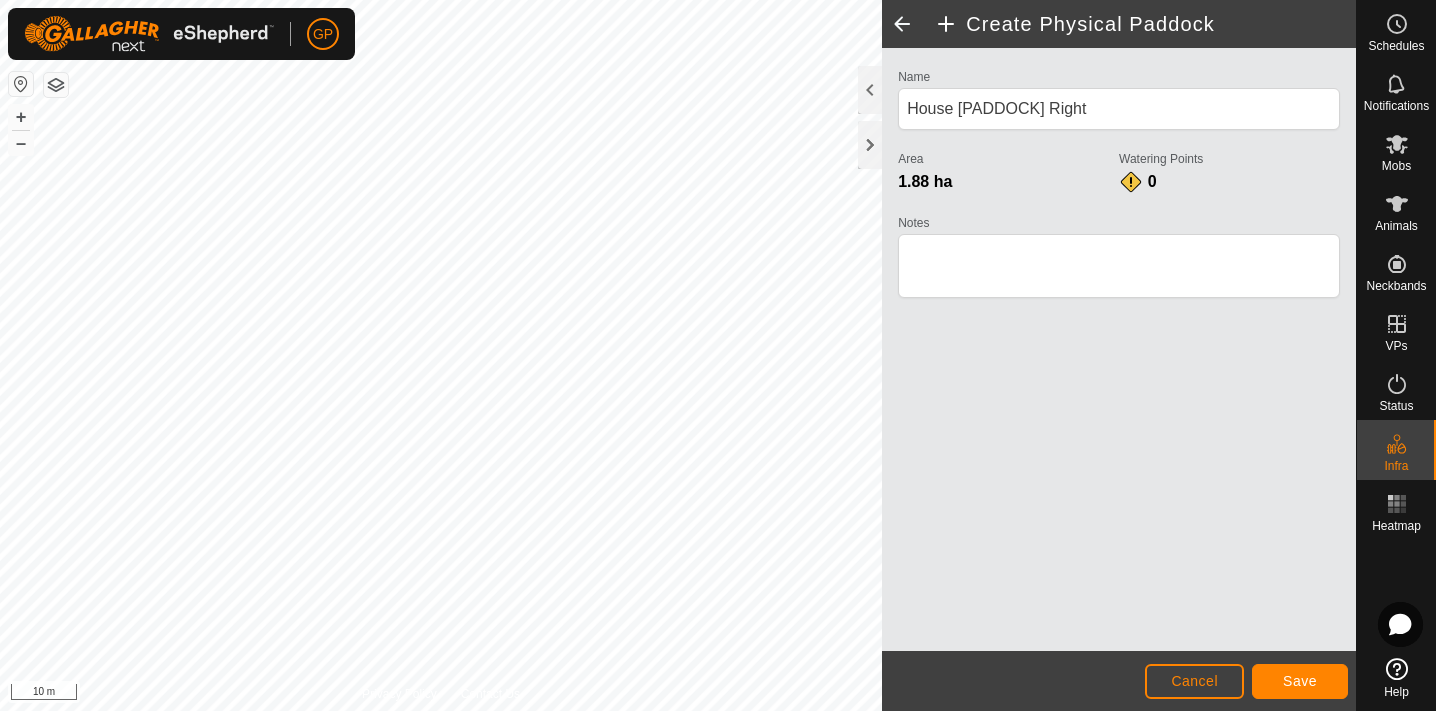 click on "Save" 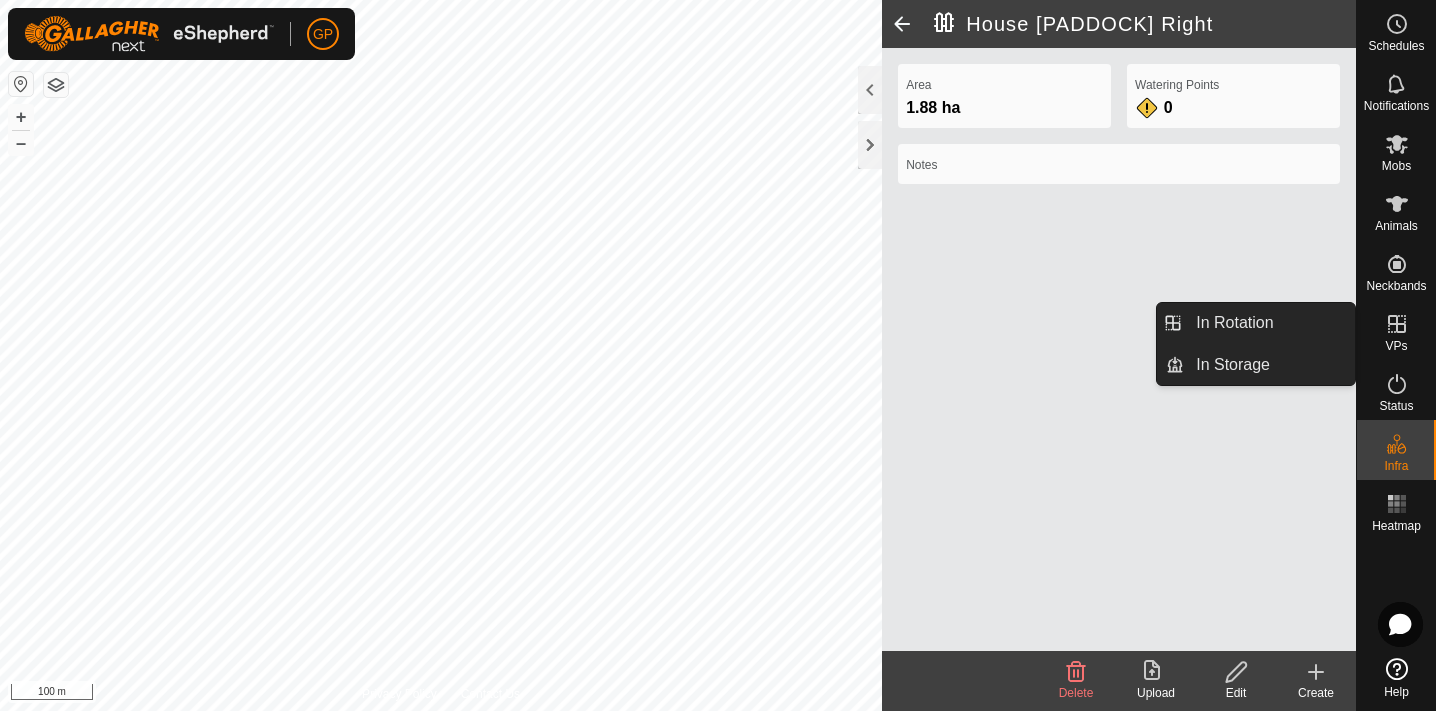 click 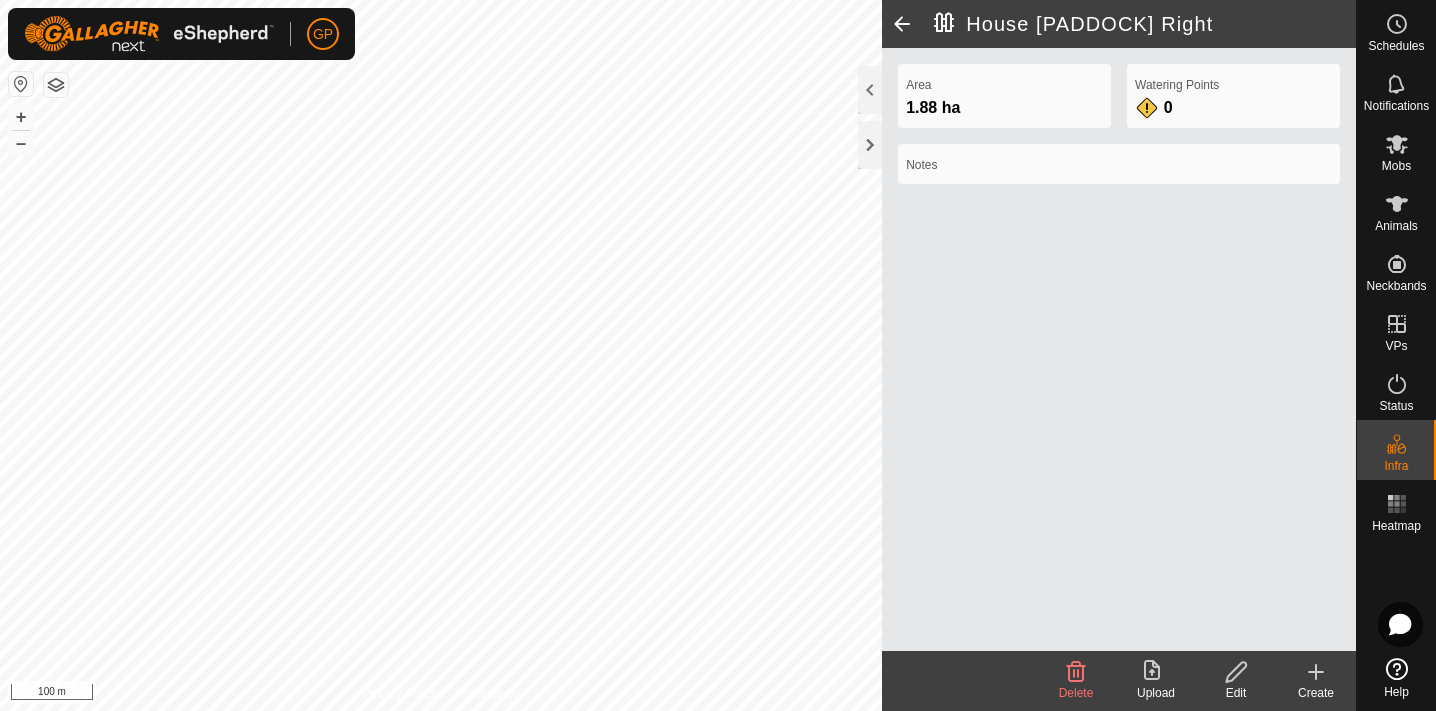 click 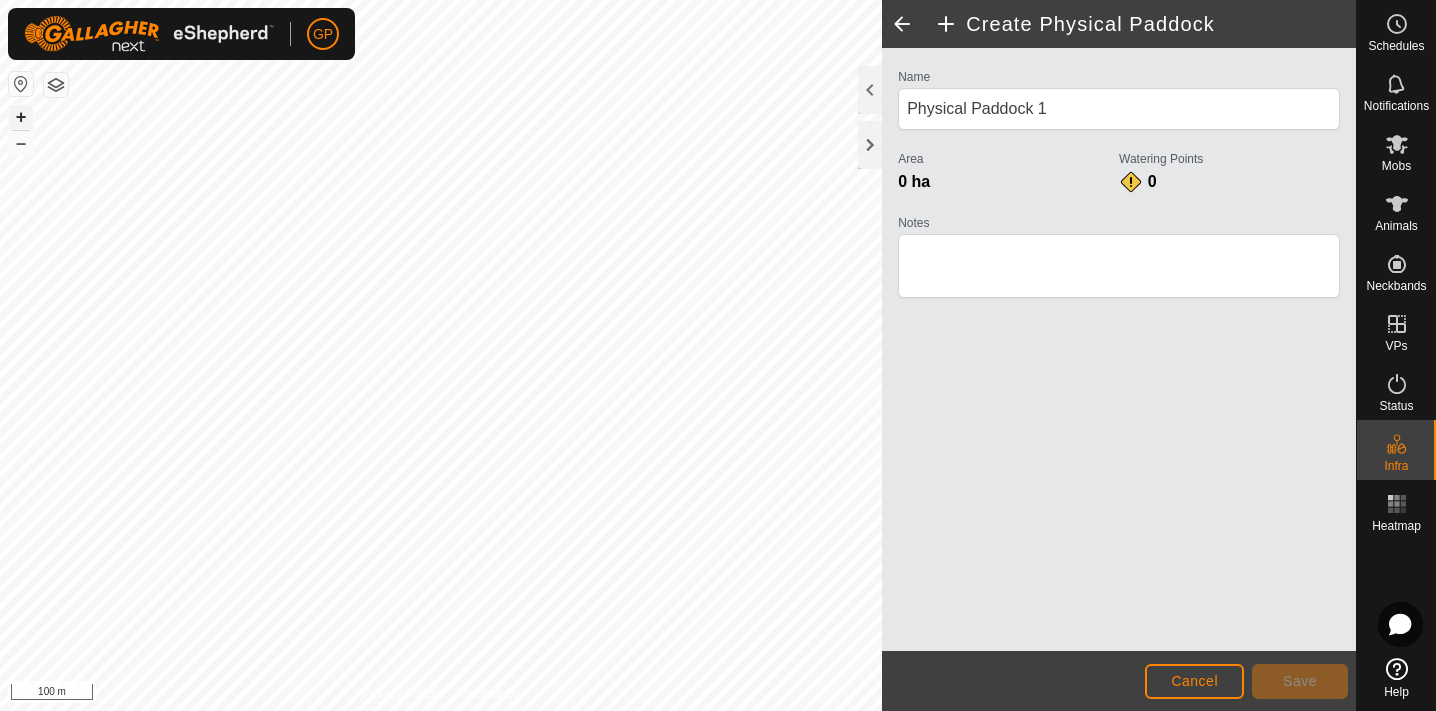 click on "+" at bounding box center (21, 117) 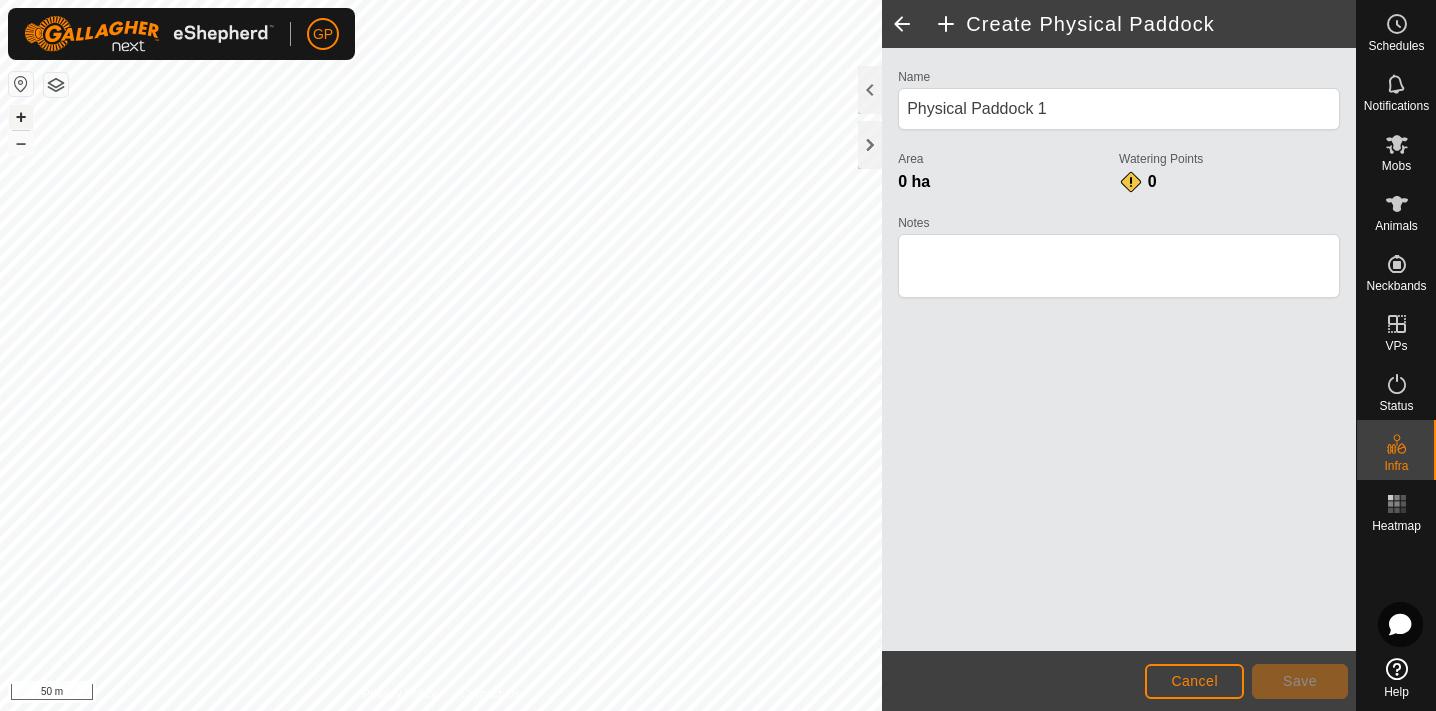 click on "+" at bounding box center [21, 117] 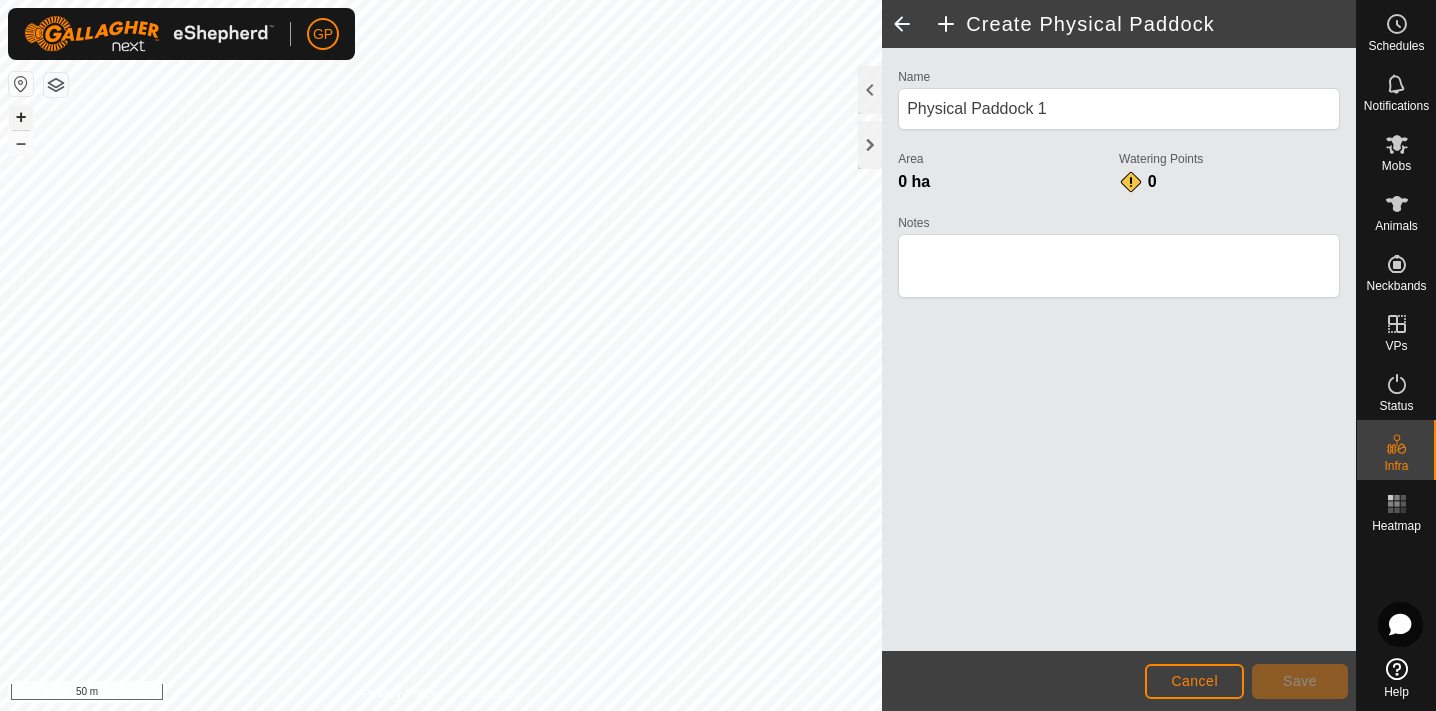 click on "+" at bounding box center (21, 117) 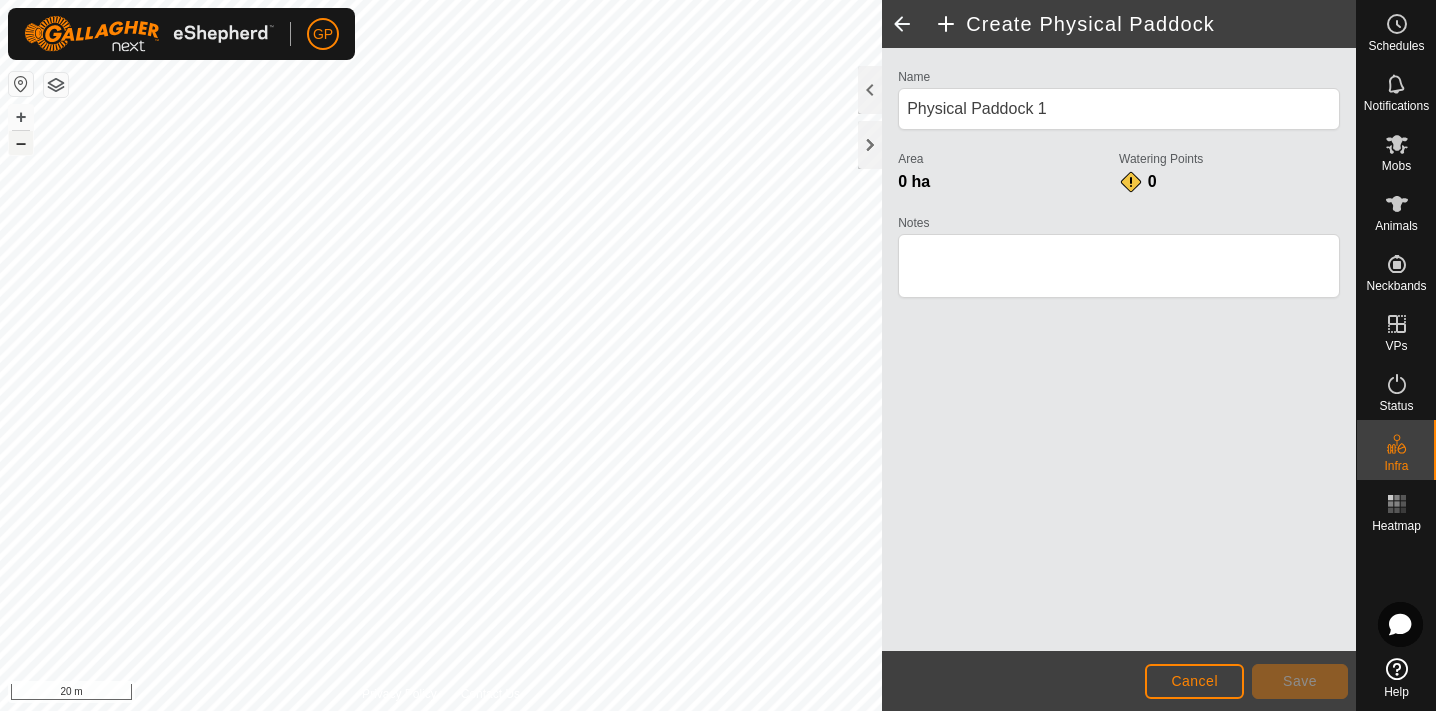 click on "–" at bounding box center (21, 143) 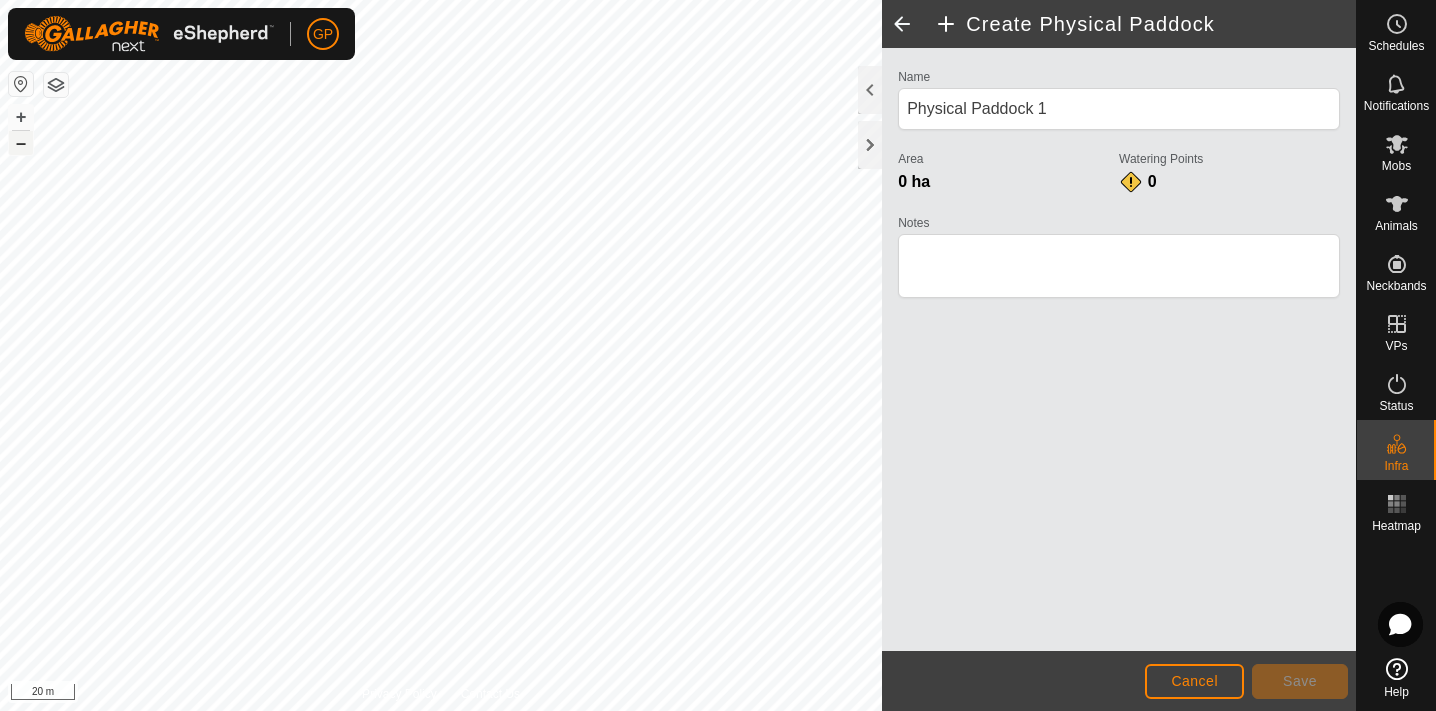 click on "–" at bounding box center [21, 143] 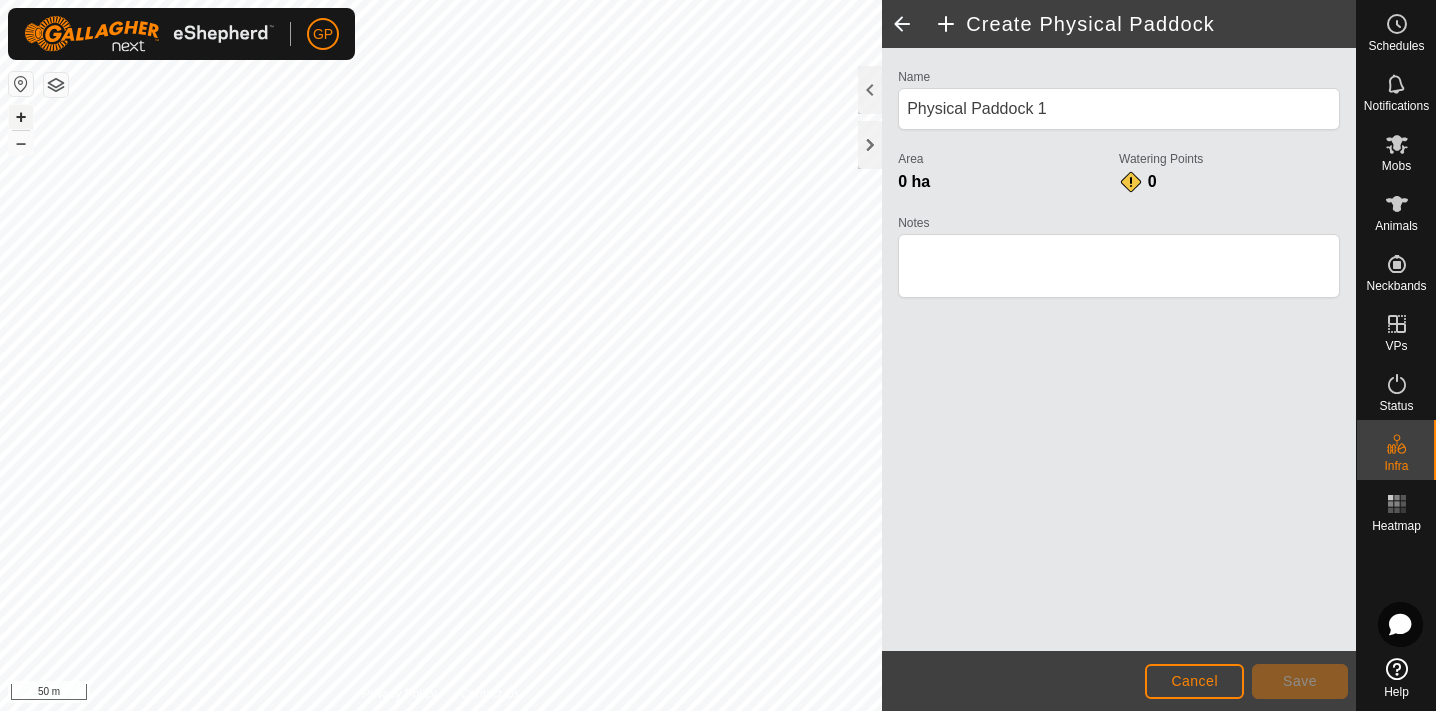 click on "+" at bounding box center [21, 117] 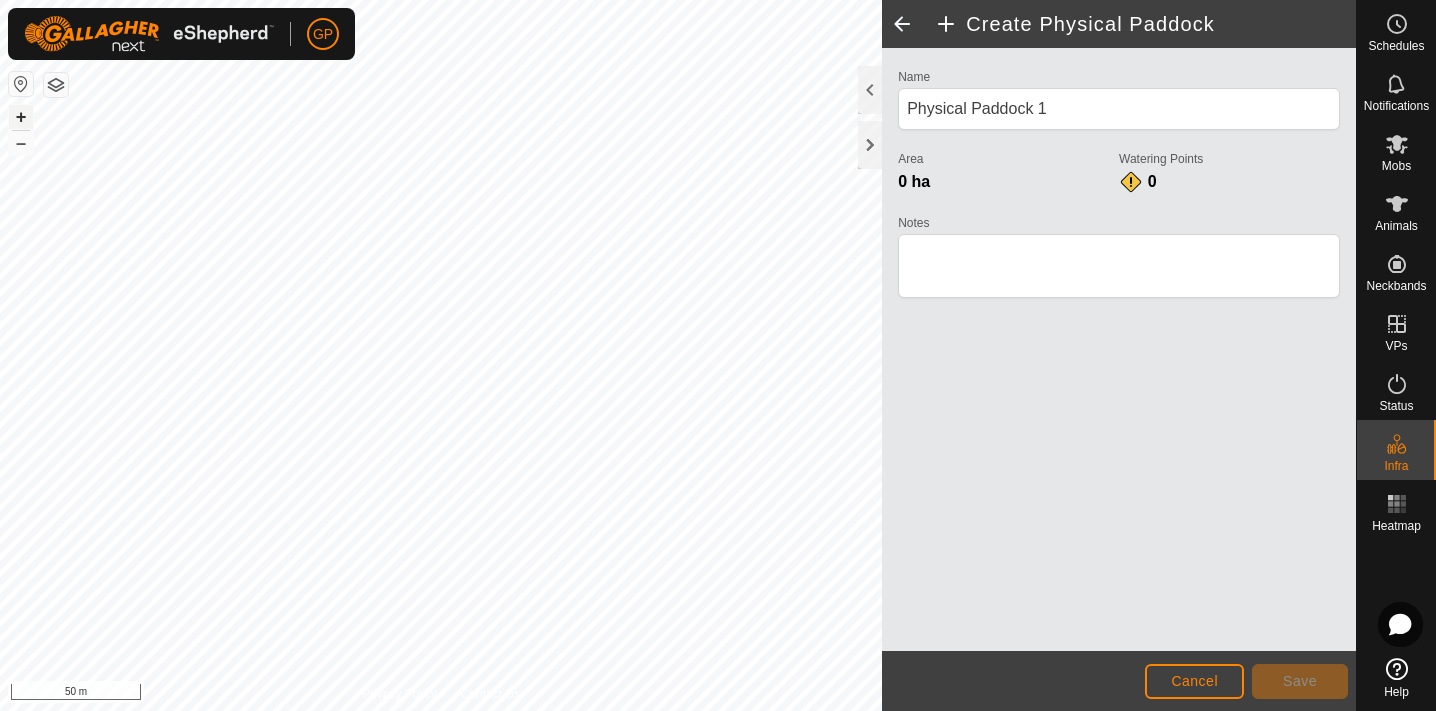 click on "+" at bounding box center (21, 117) 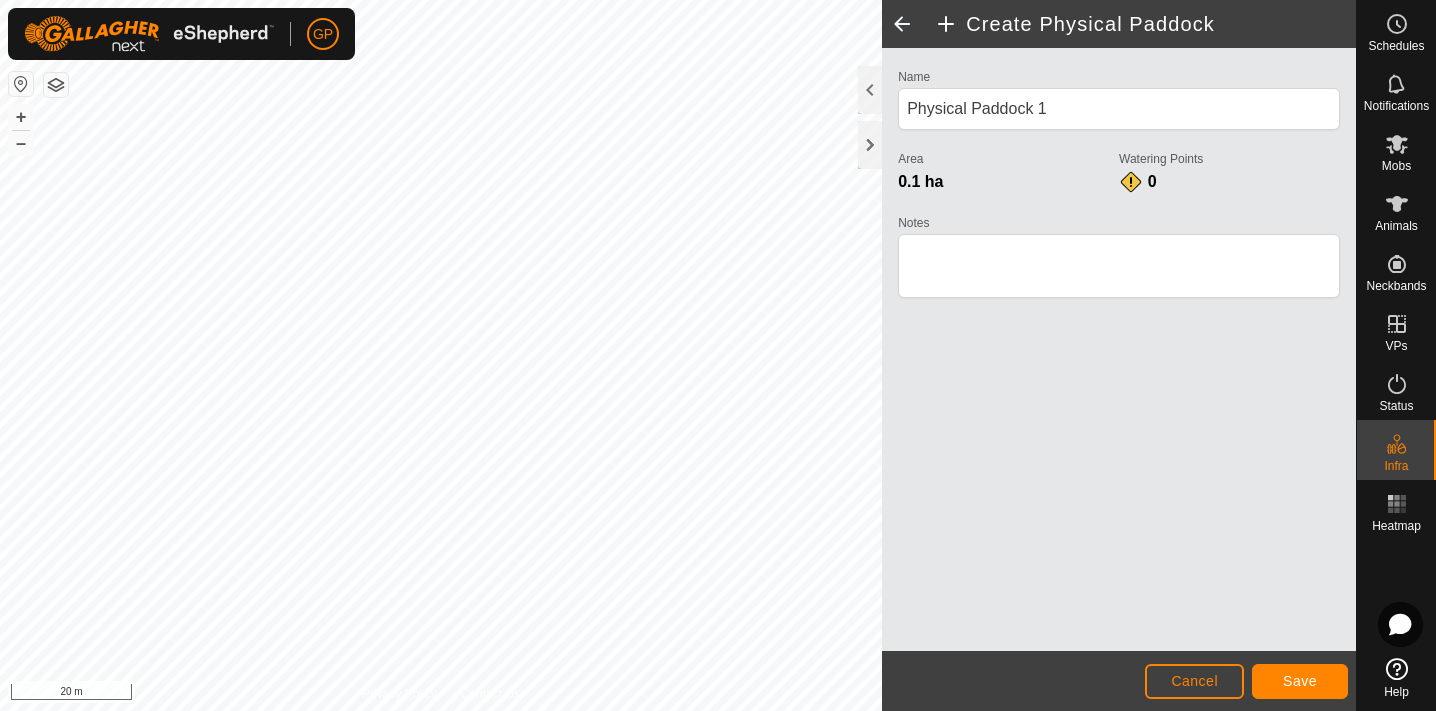 click on "Cancel" 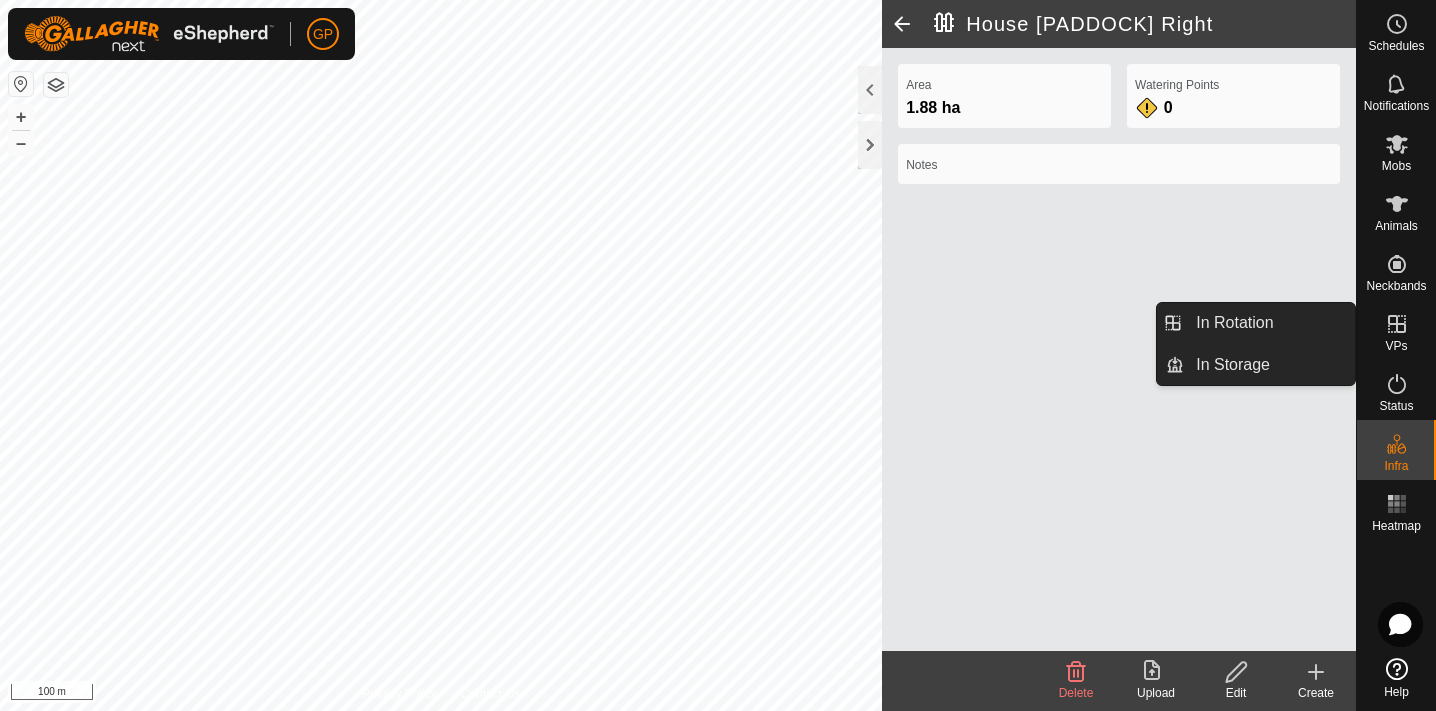 click at bounding box center (1397, 324) 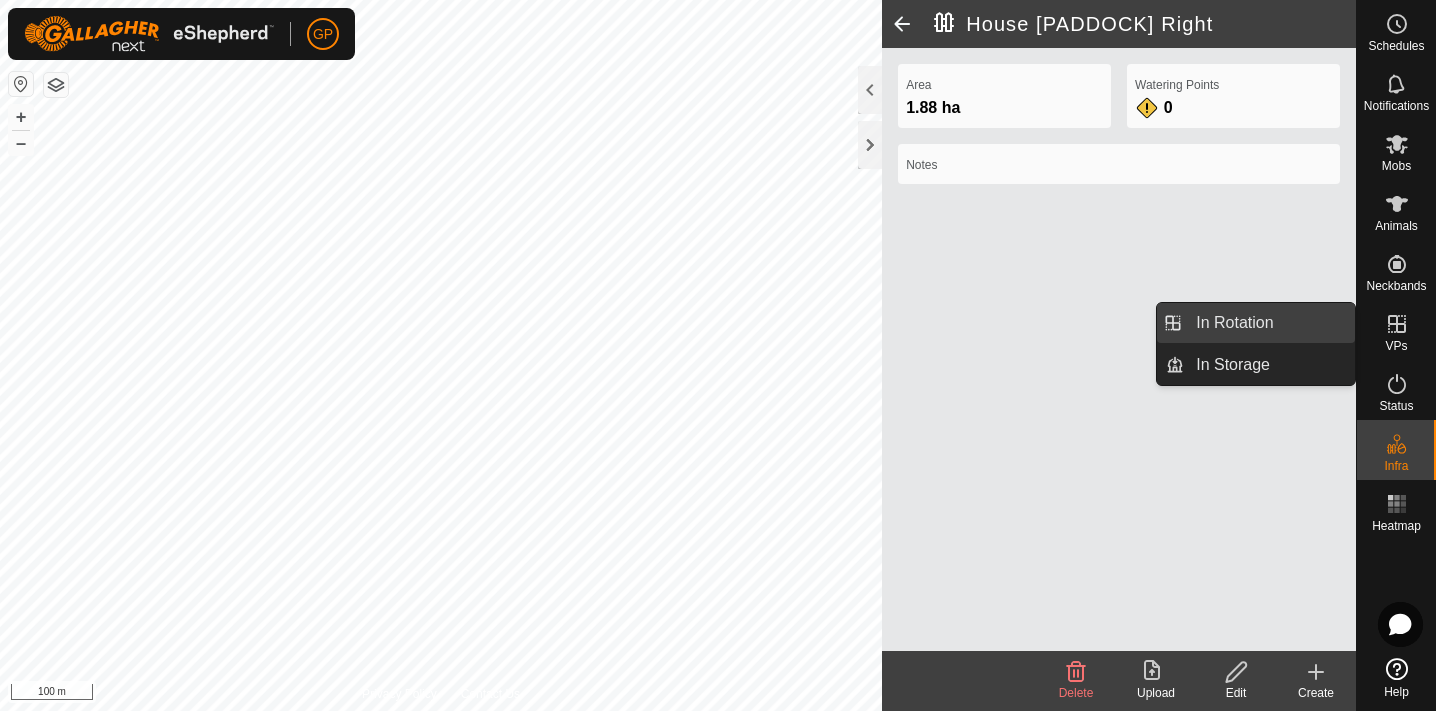 click on "In Rotation" at bounding box center (1269, 323) 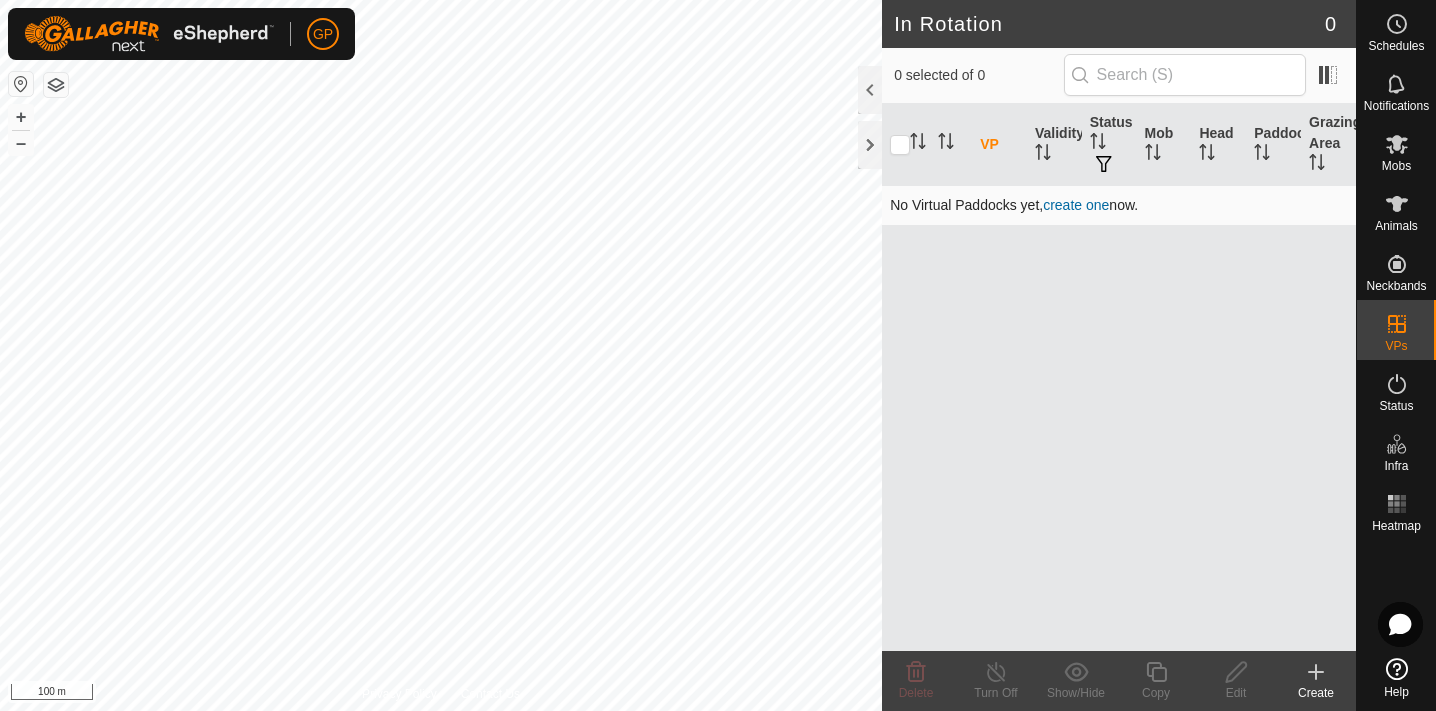 click on "create one" at bounding box center (1076, 205) 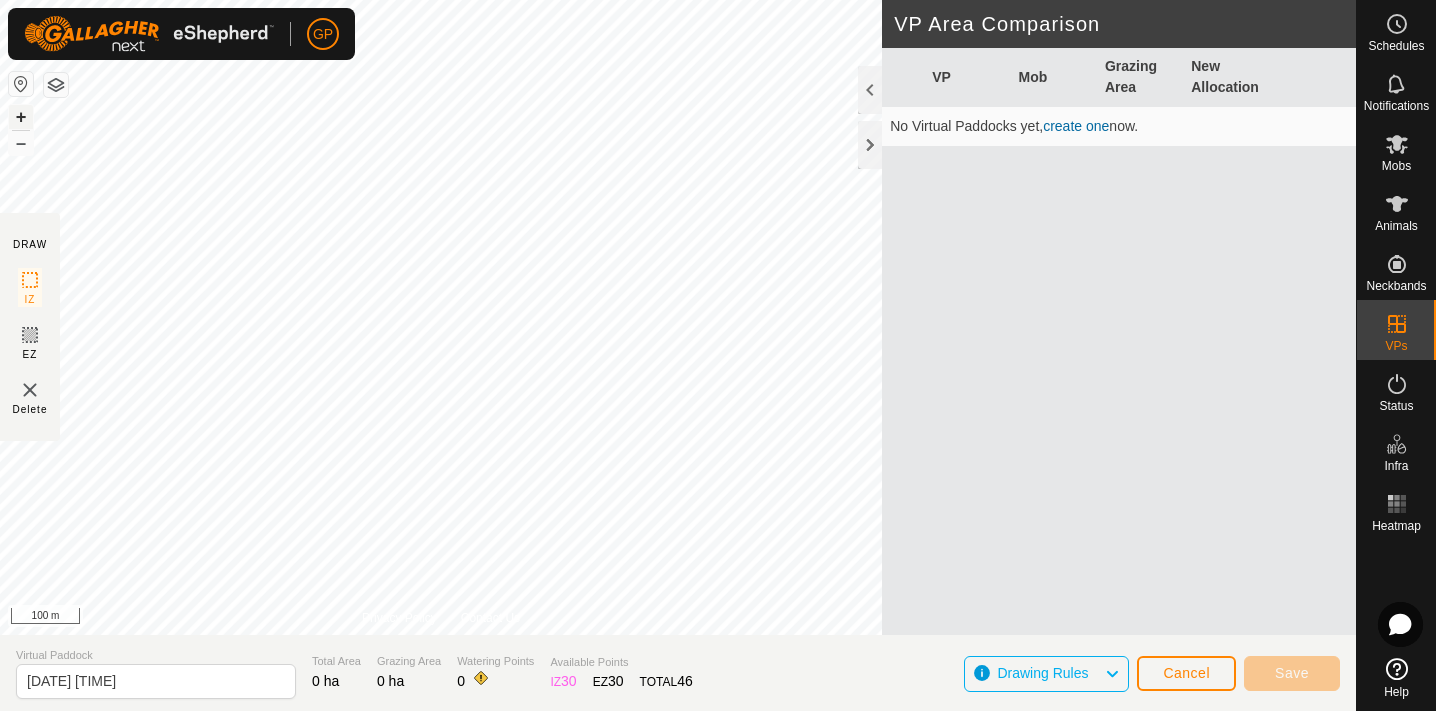 click on "+" at bounding box center (21, 117) 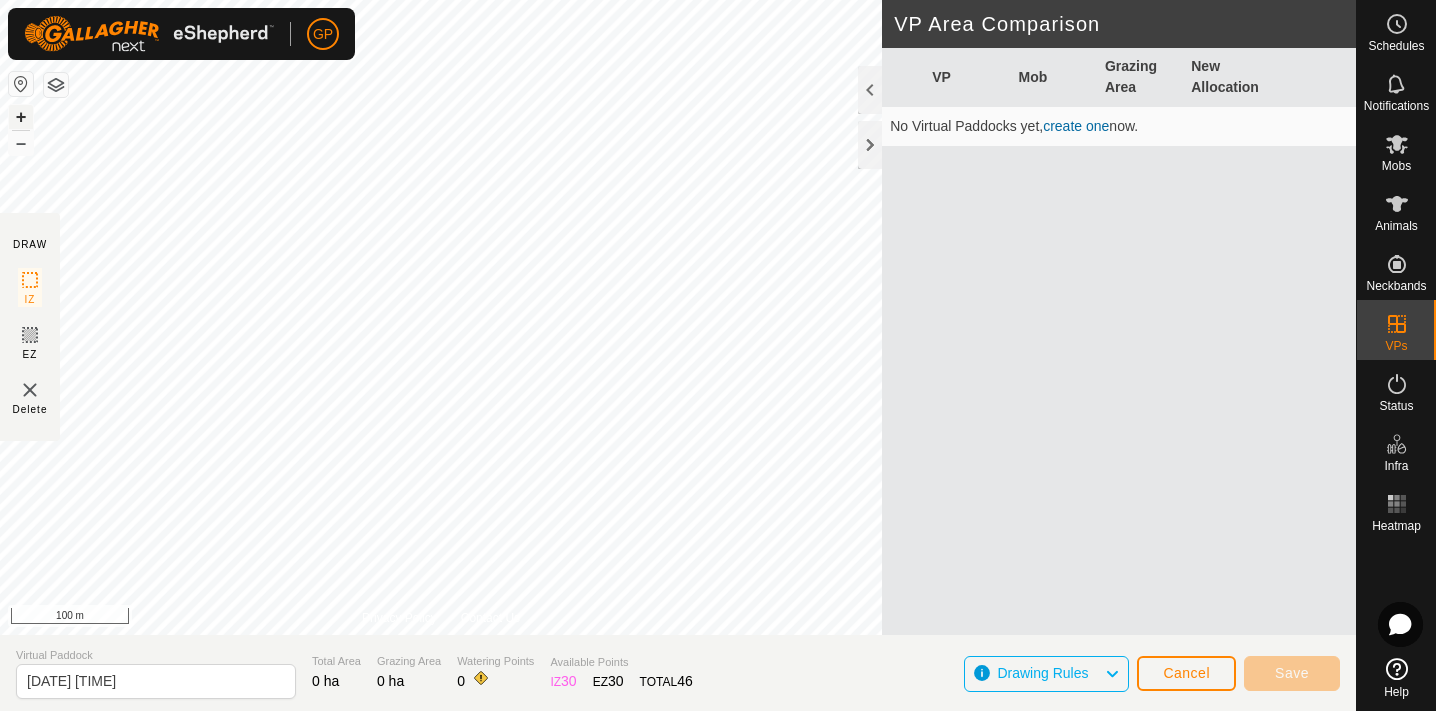click on "+" at bounding box center [21, 117] 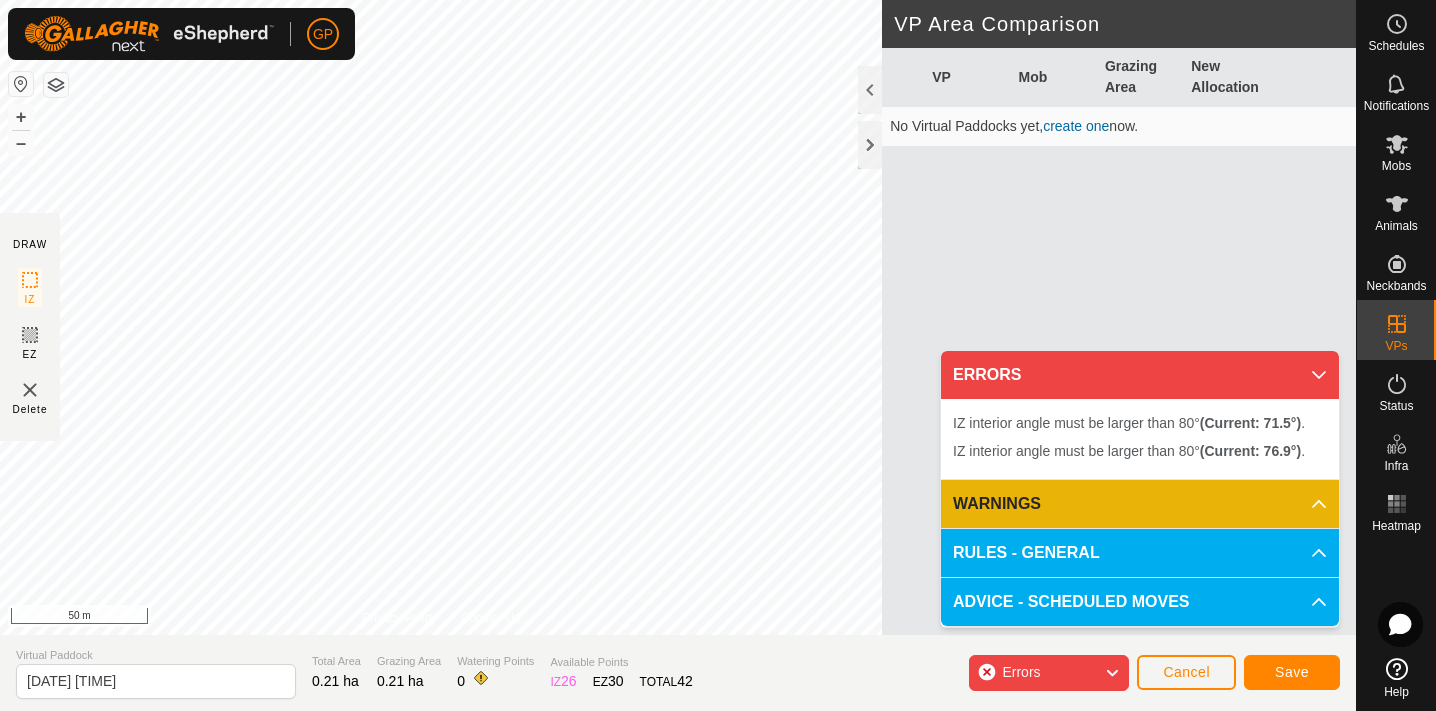 click on "IZ interior angle must be larger than 80°  (Current: 71.5°) ." at bounding box center (632, 594) 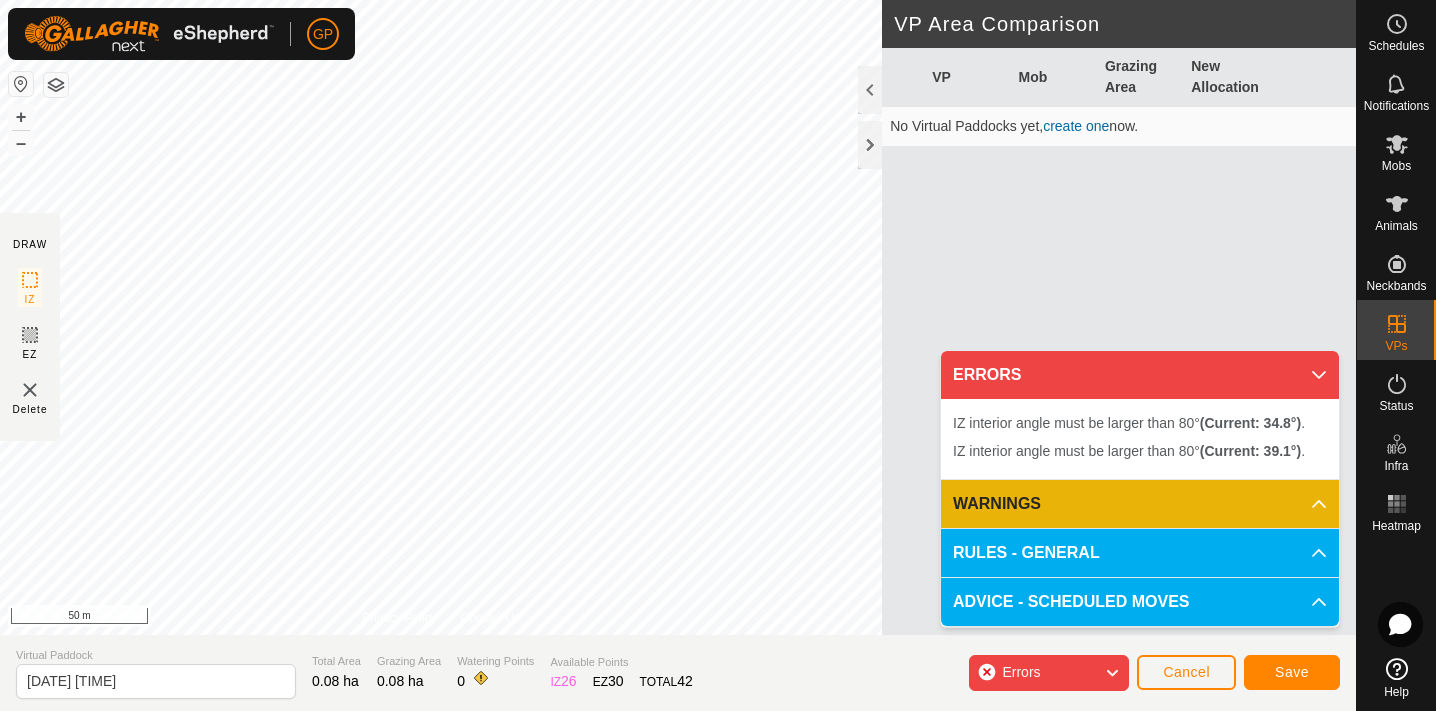 click on "Cancel" 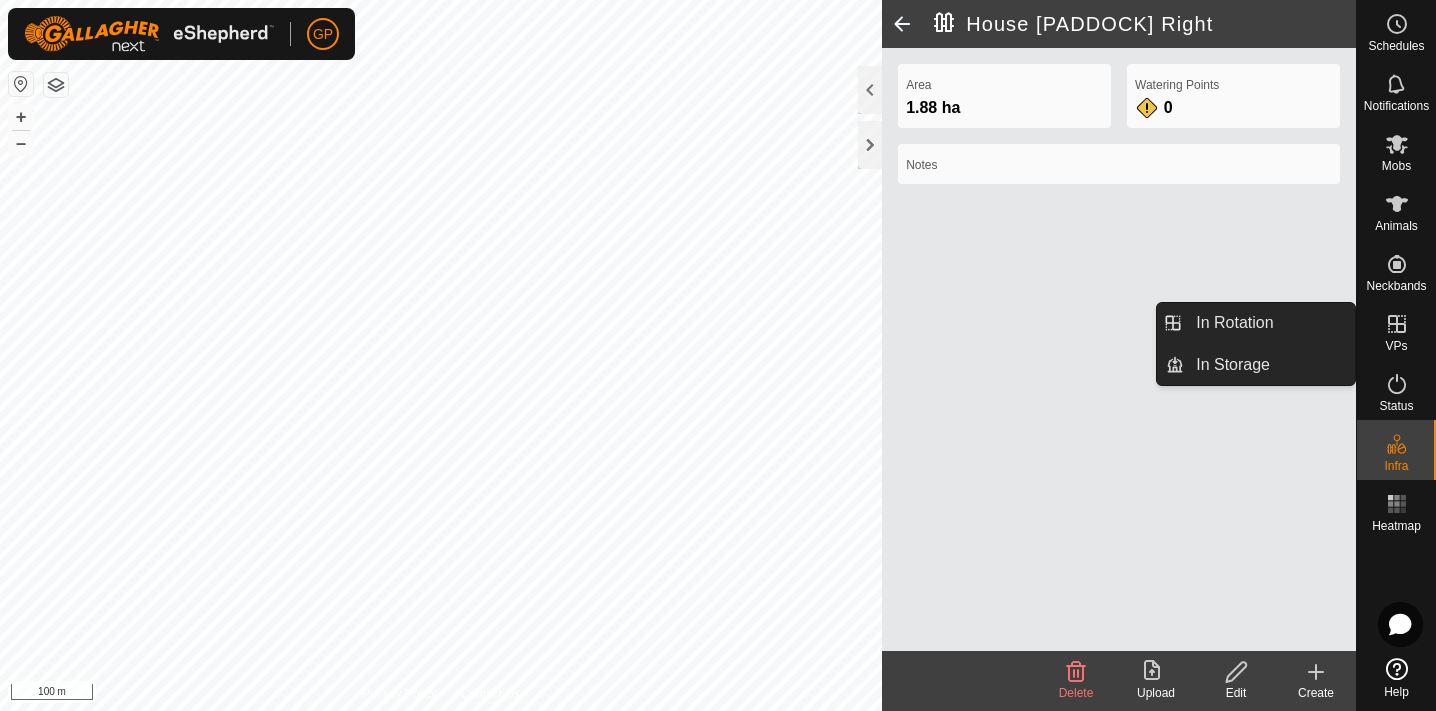 click 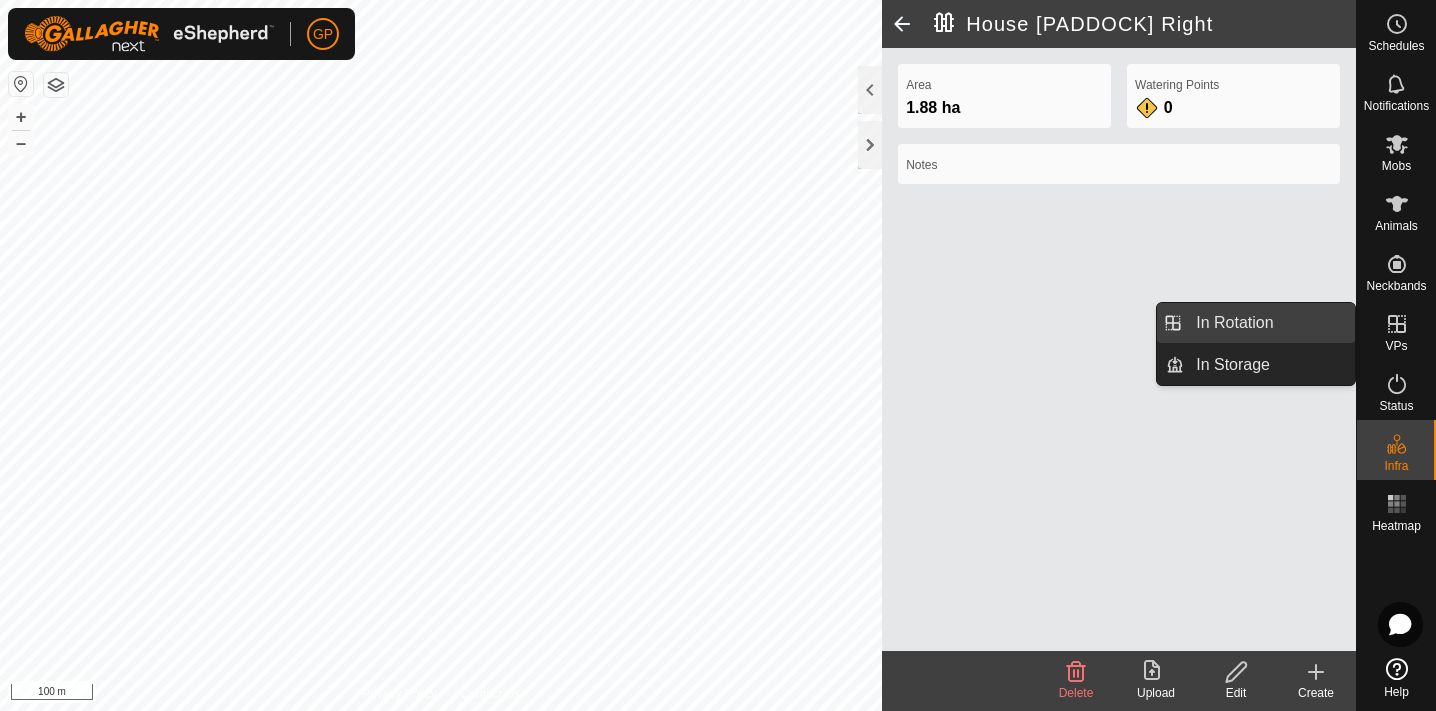 click on "In Rotation" at bounding box center (1269, 323) 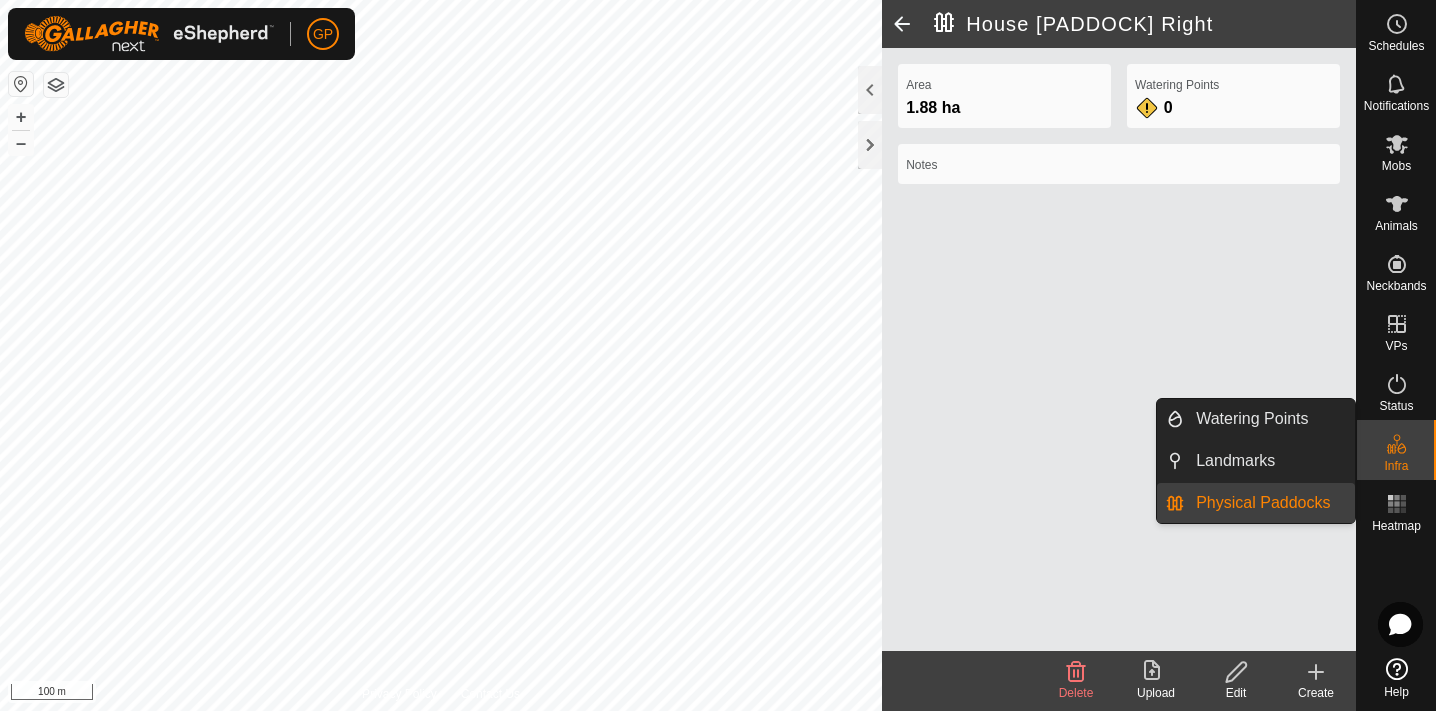 click 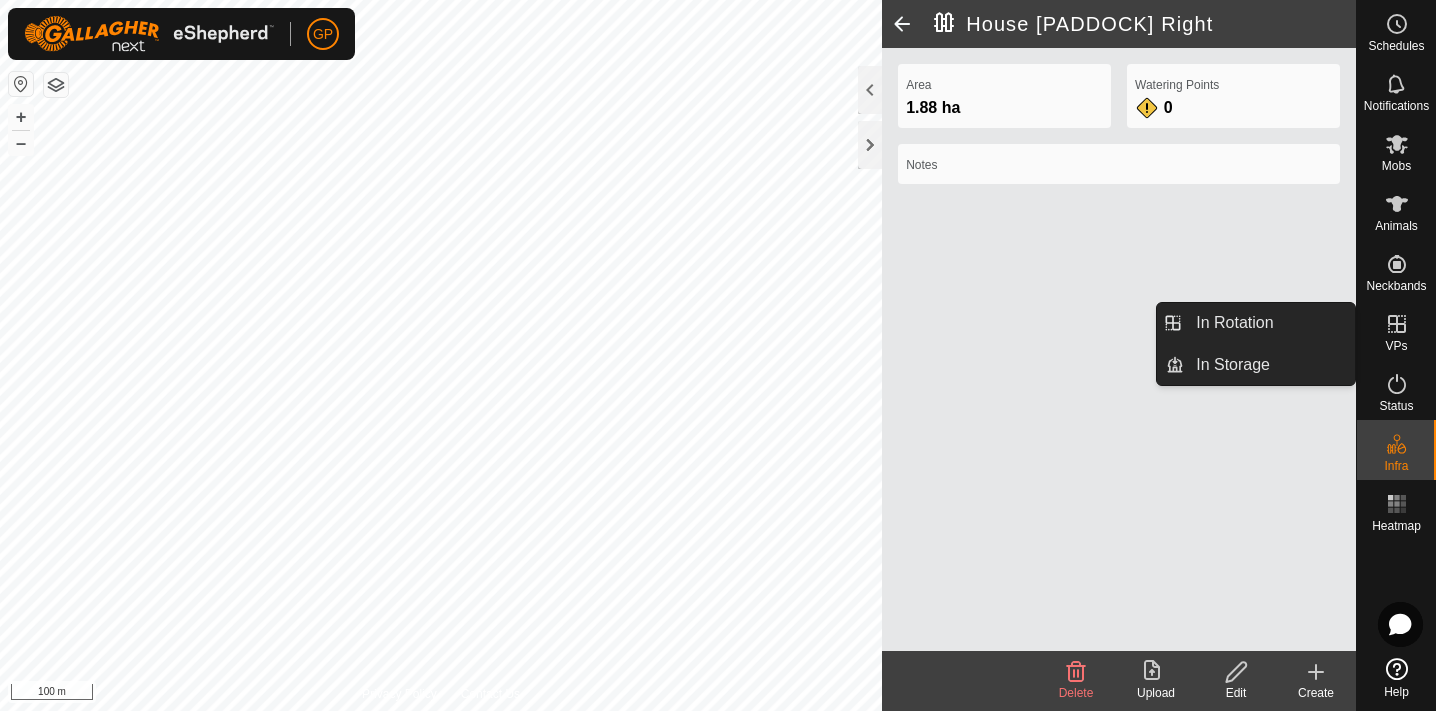 click at bounding box center (1397, 324) 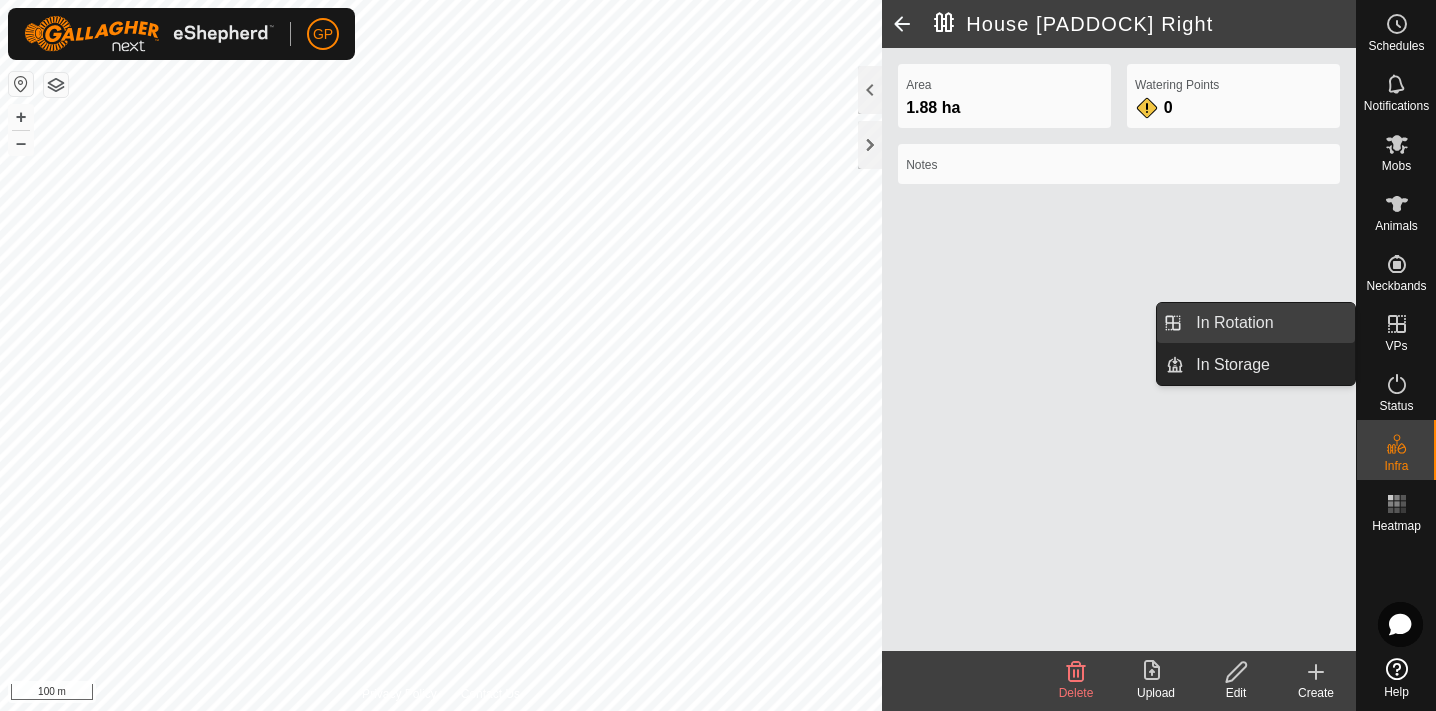 click on "In Rotation" at bounding box center (1269, 323) 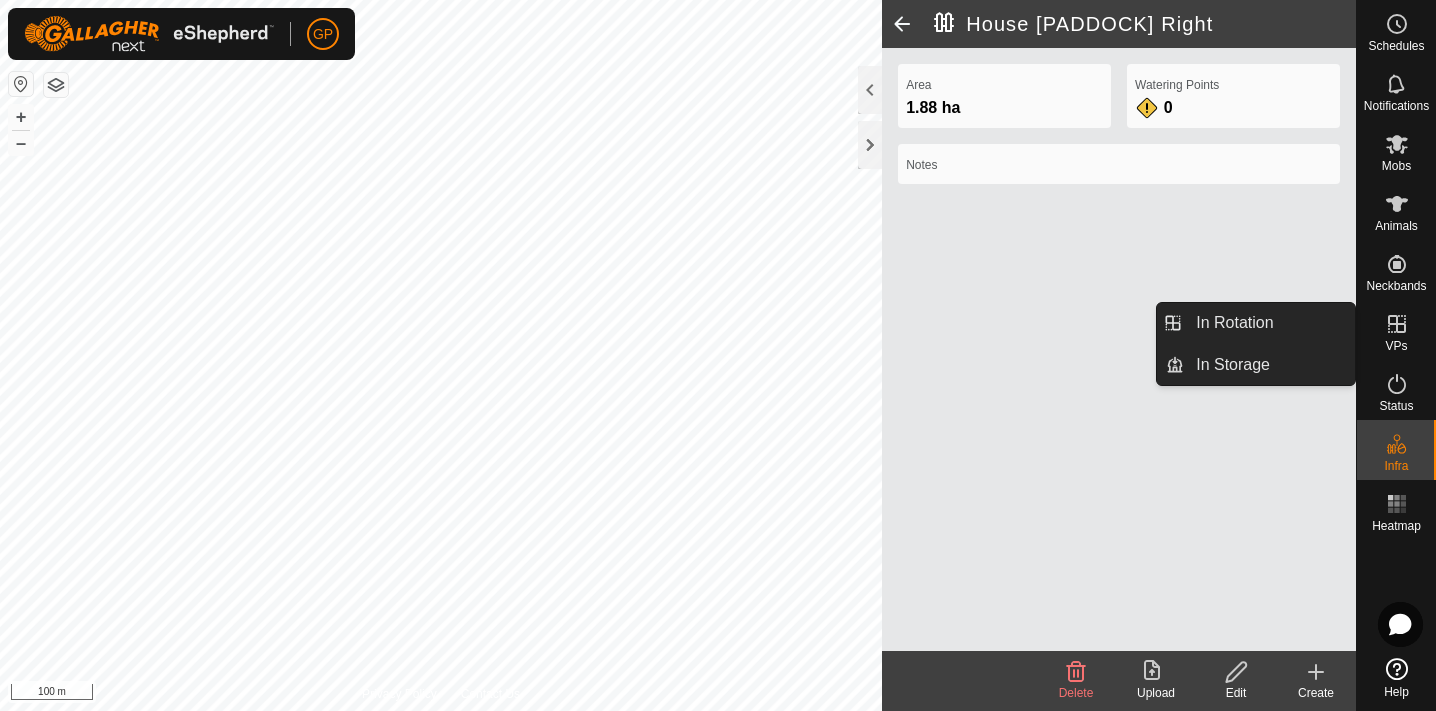 click 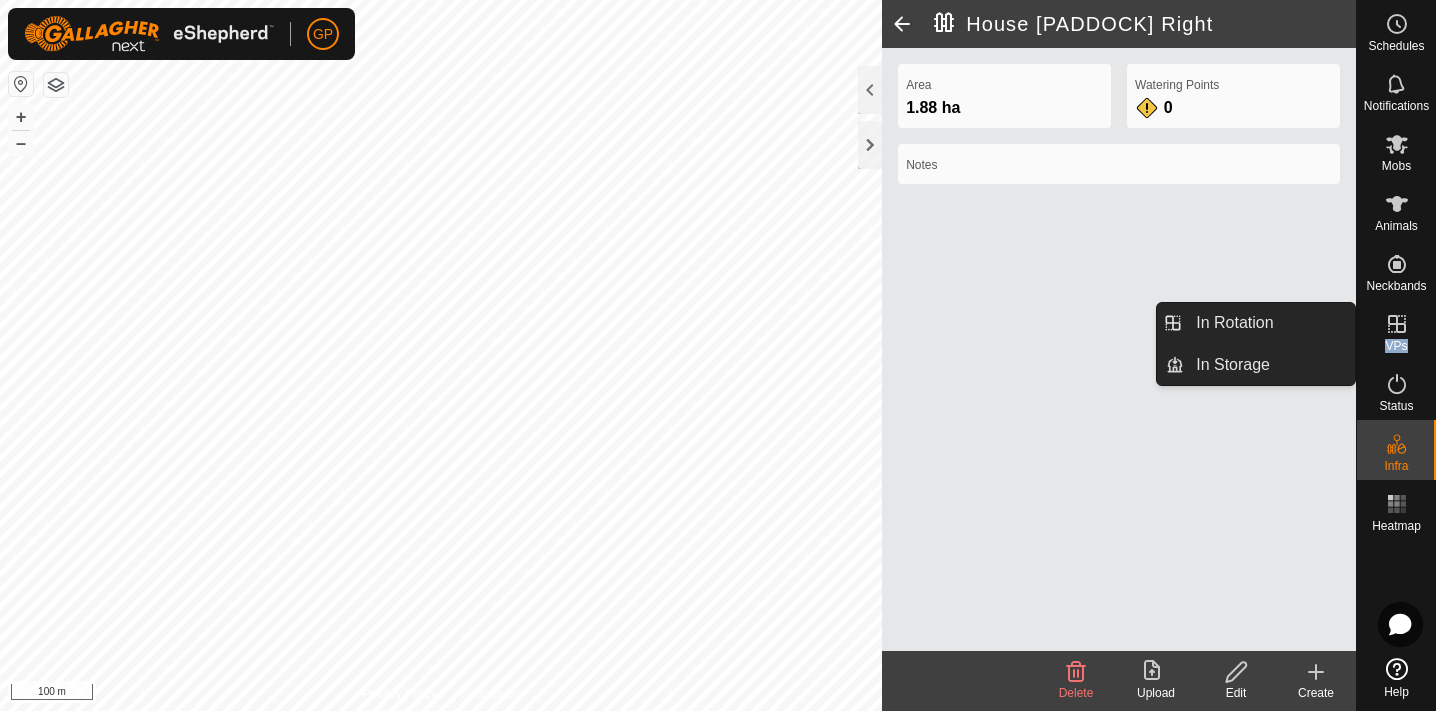 click 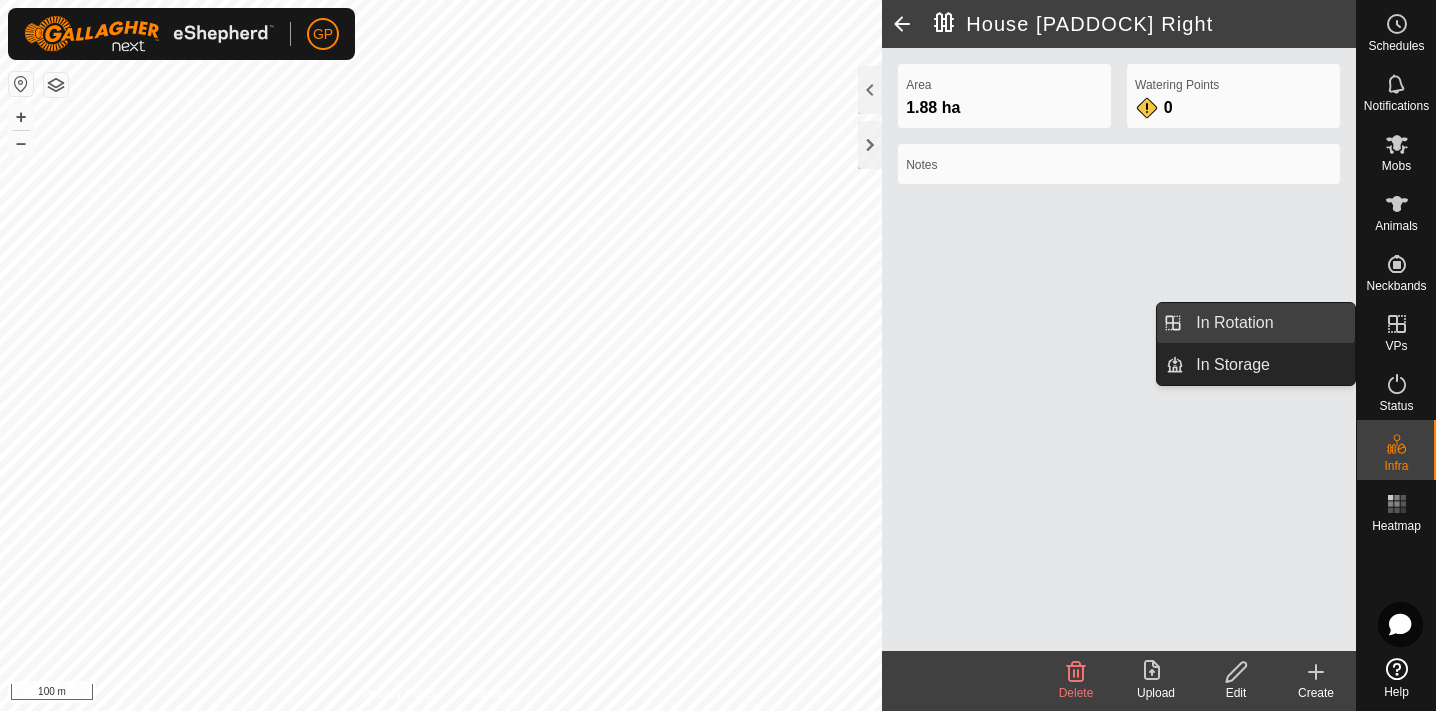 click on "In Rotation" at bounding box center (1269, 323) 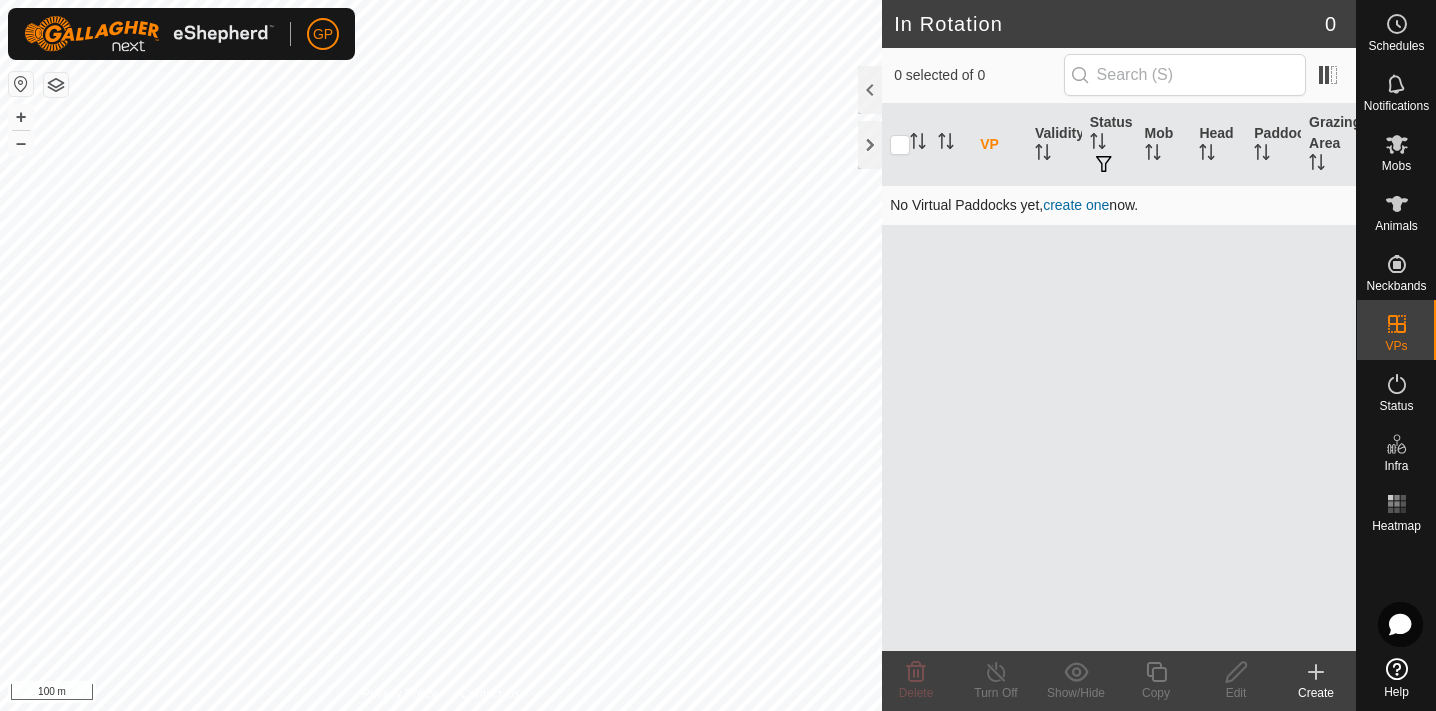 click on "create one" at bounding box center (1076, 205) 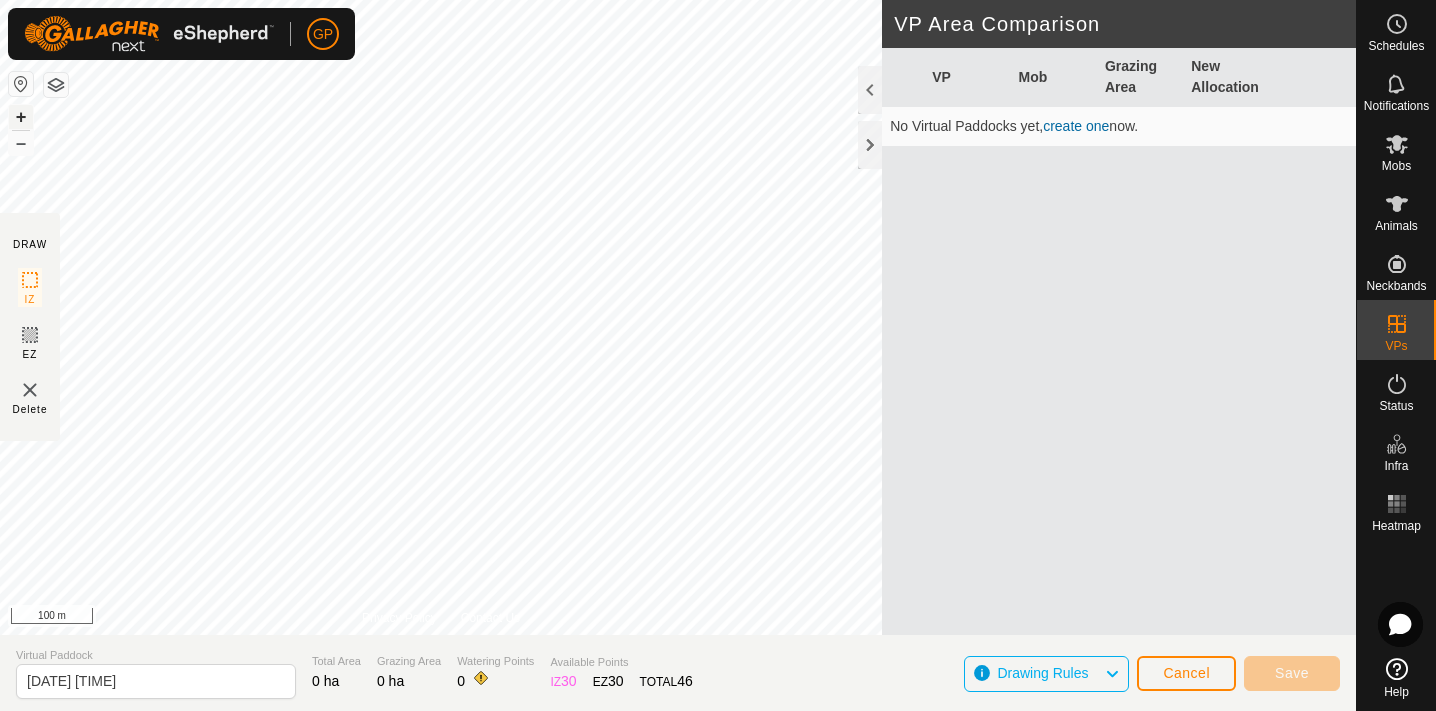 click on "+" at bounding box center (21, 117) 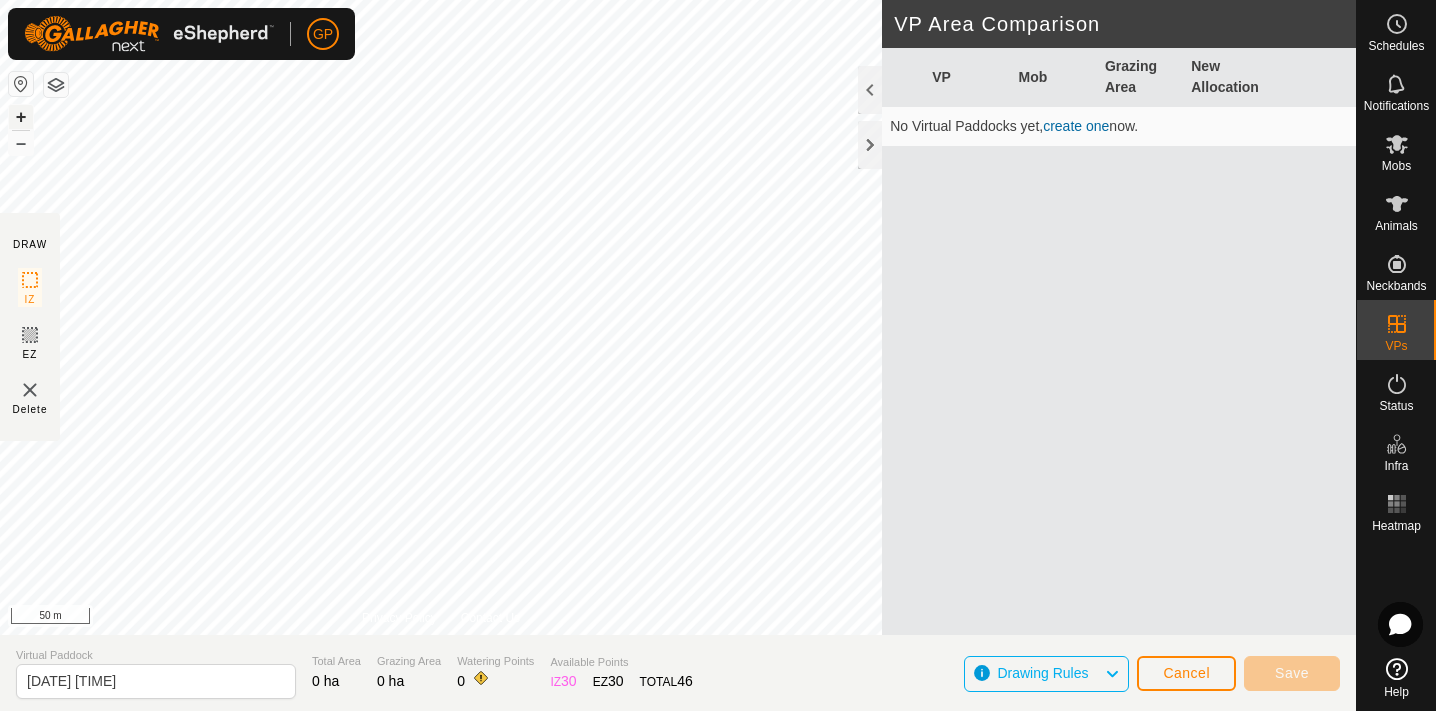 click on "+" at bounding box center (21, 117) 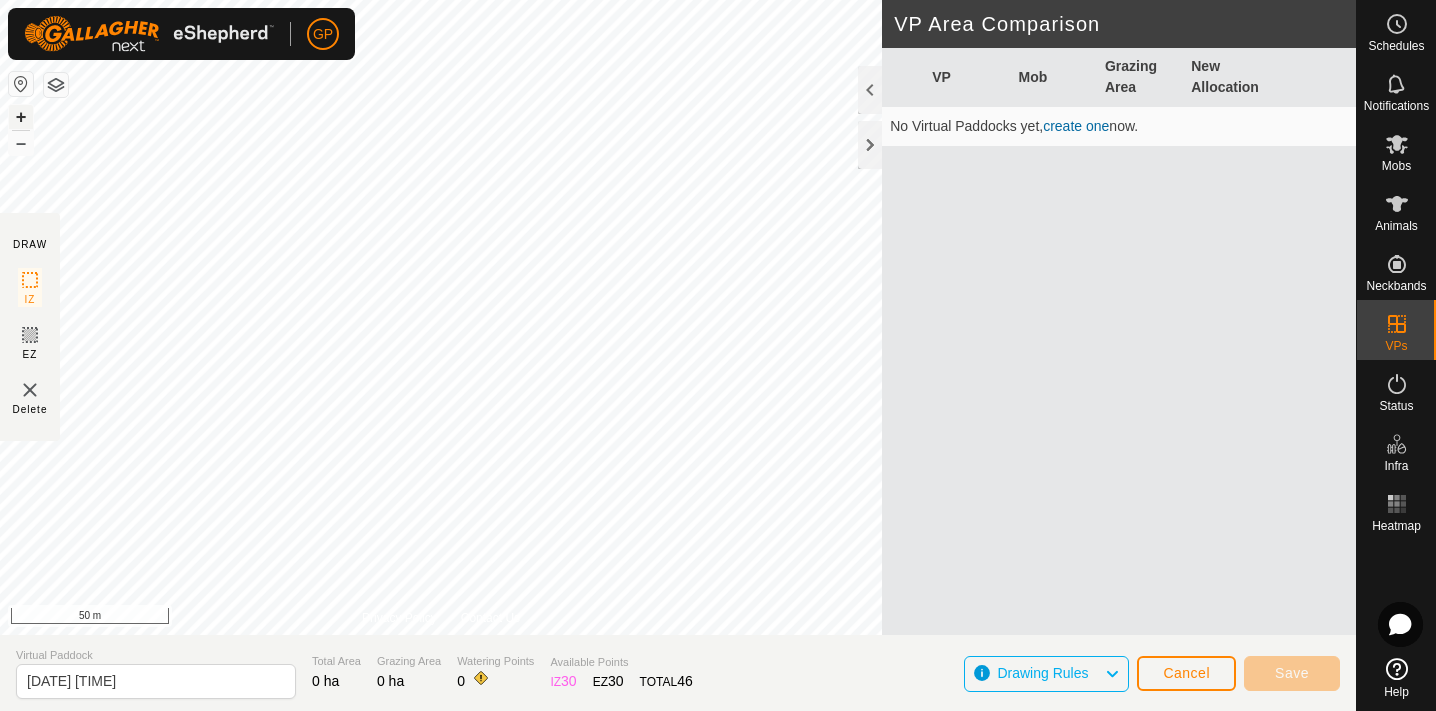 click on "+" at bounding box center [21, 117] 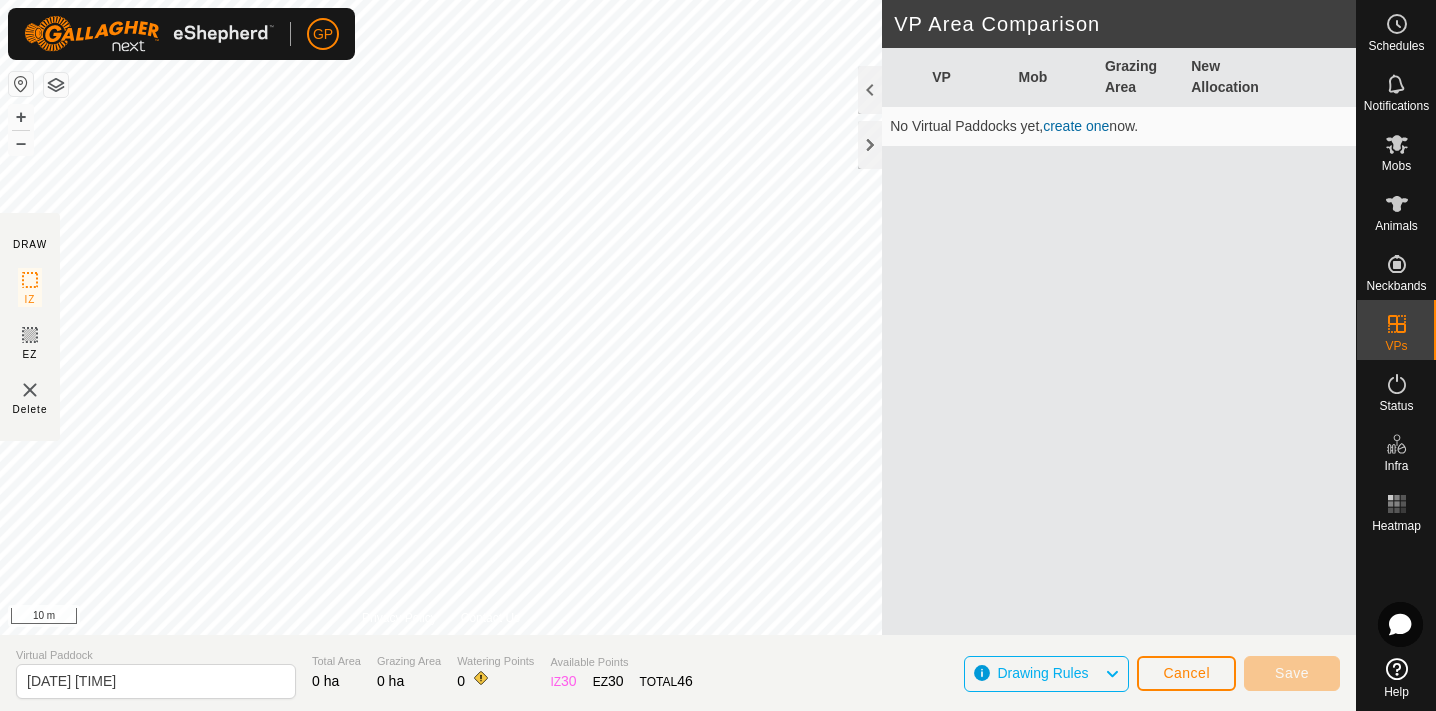 click on "GP Schedules Notifications Mobs Animals Neckbands VPs Status Infra Heatmap Help DRAW IZ EZ Delete Privacy Policy Contact Us + – ⇧ i 10 m VP Area Comparison     VP   Mob   Grazing Area   New Allocation   No Virtual Paddocks yet,  create one  now.  Virtual Paddock [DATE] [TIME] Total Area 0 ha Grazing Area 0 ha Watering Points 0 Available Points  IZ   30  EZ  30  TOTAL   46 Drawing Rules Cancel Save" at bounding box center [718, 355] 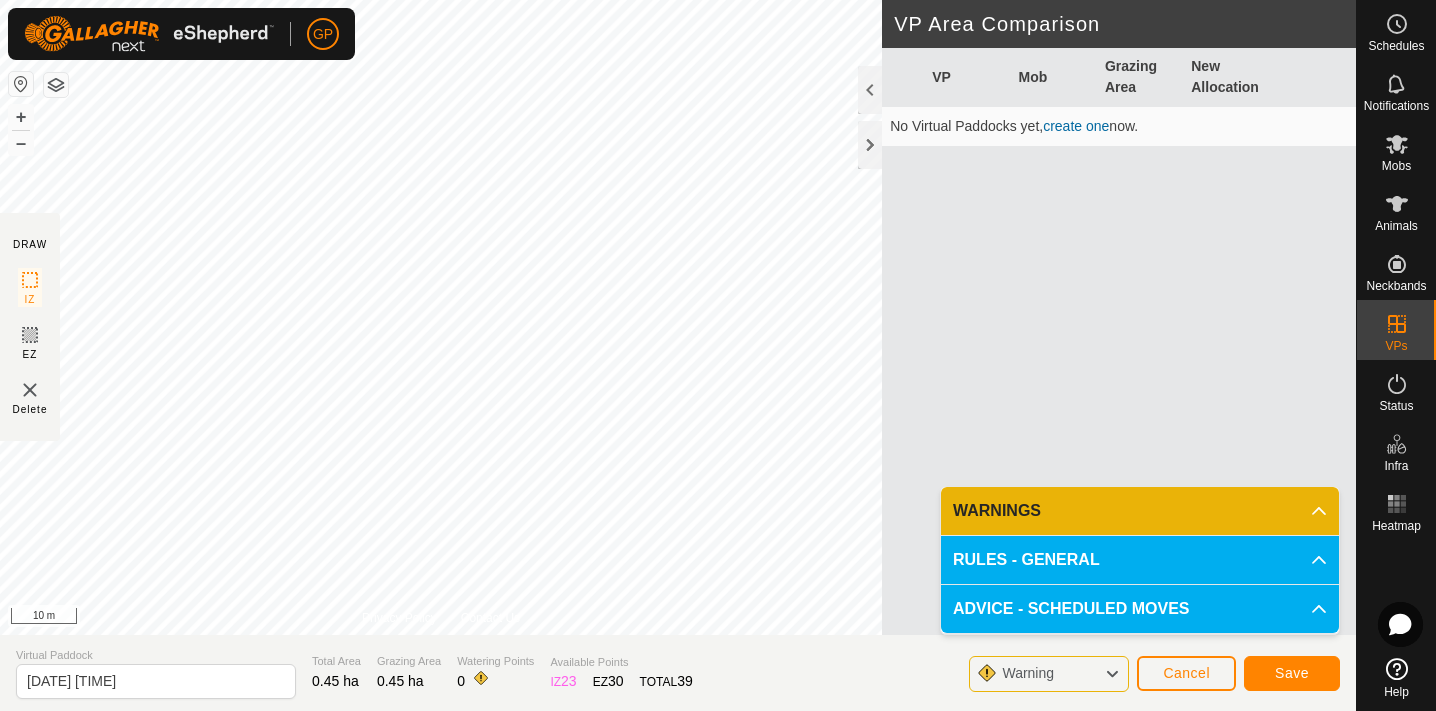 click on "Save" 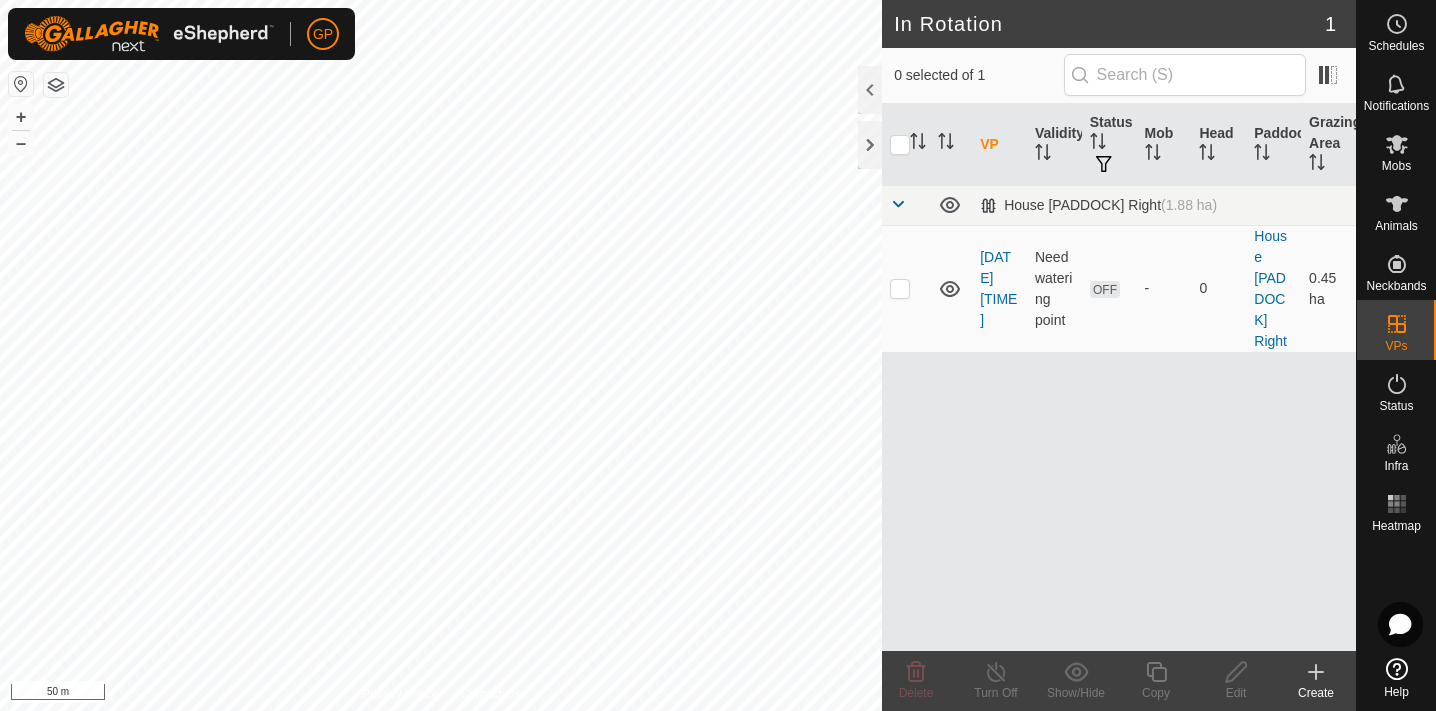 click on "Help" 